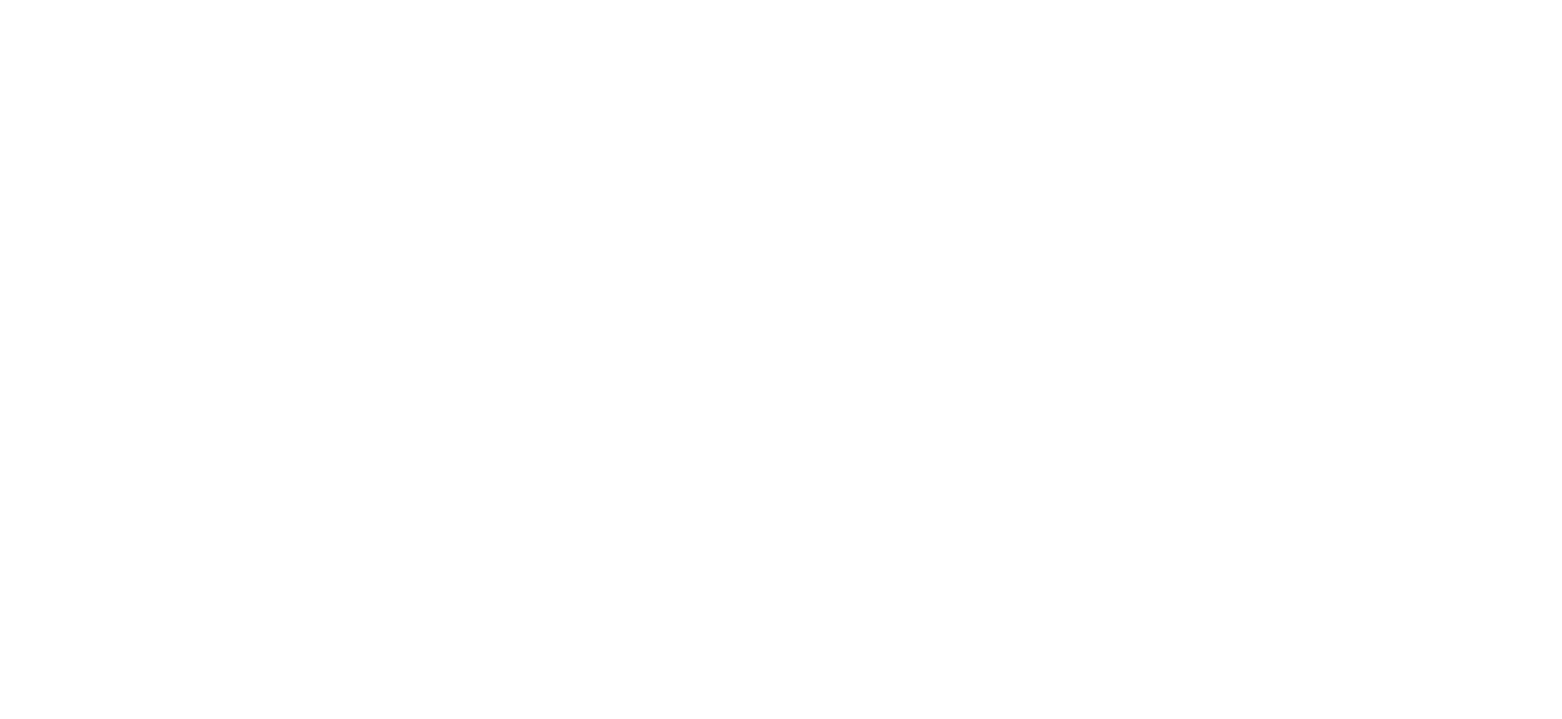 scroll, scrollTop: 0, scrollLeft: 0, axis: both 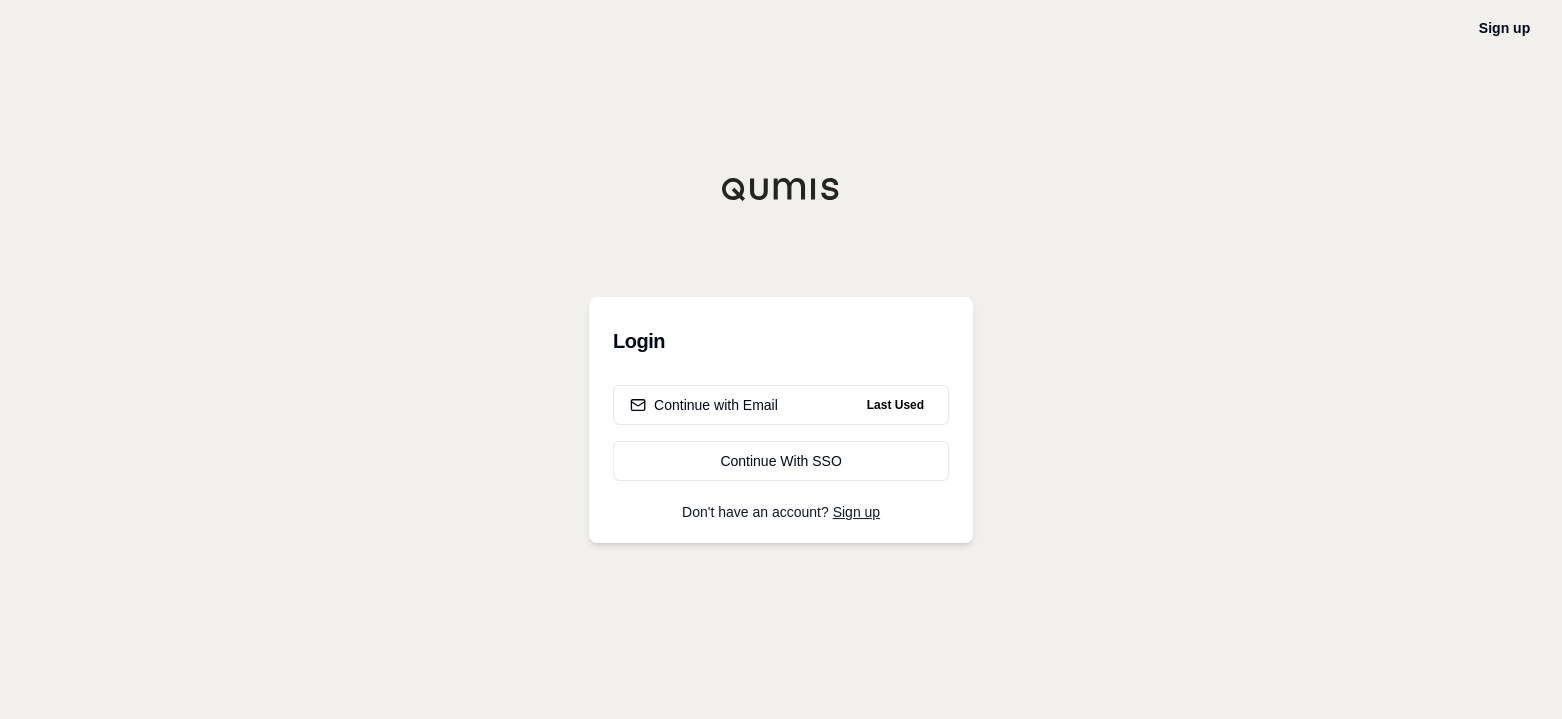 click on "Continue with Email" at bounding box center [704, 405] 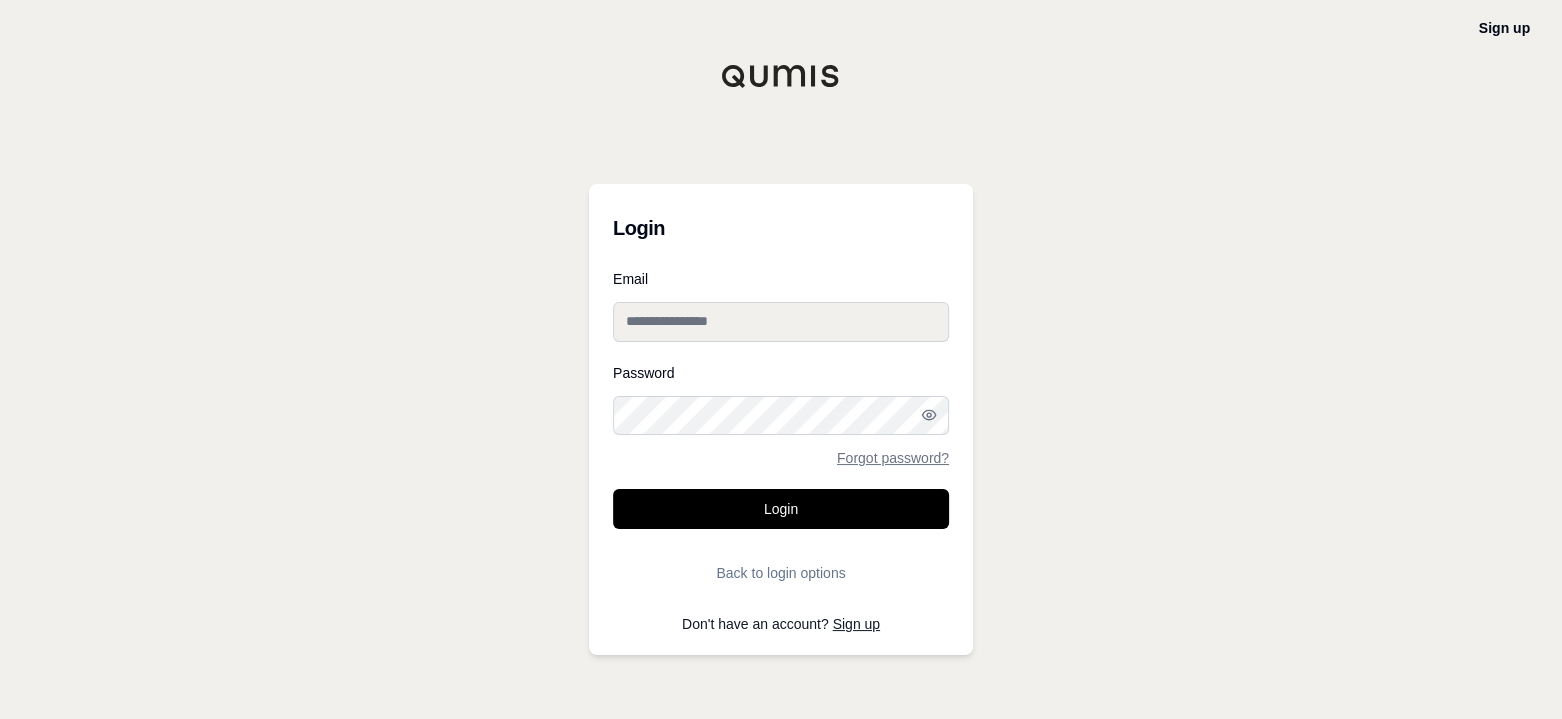 type on "**********" 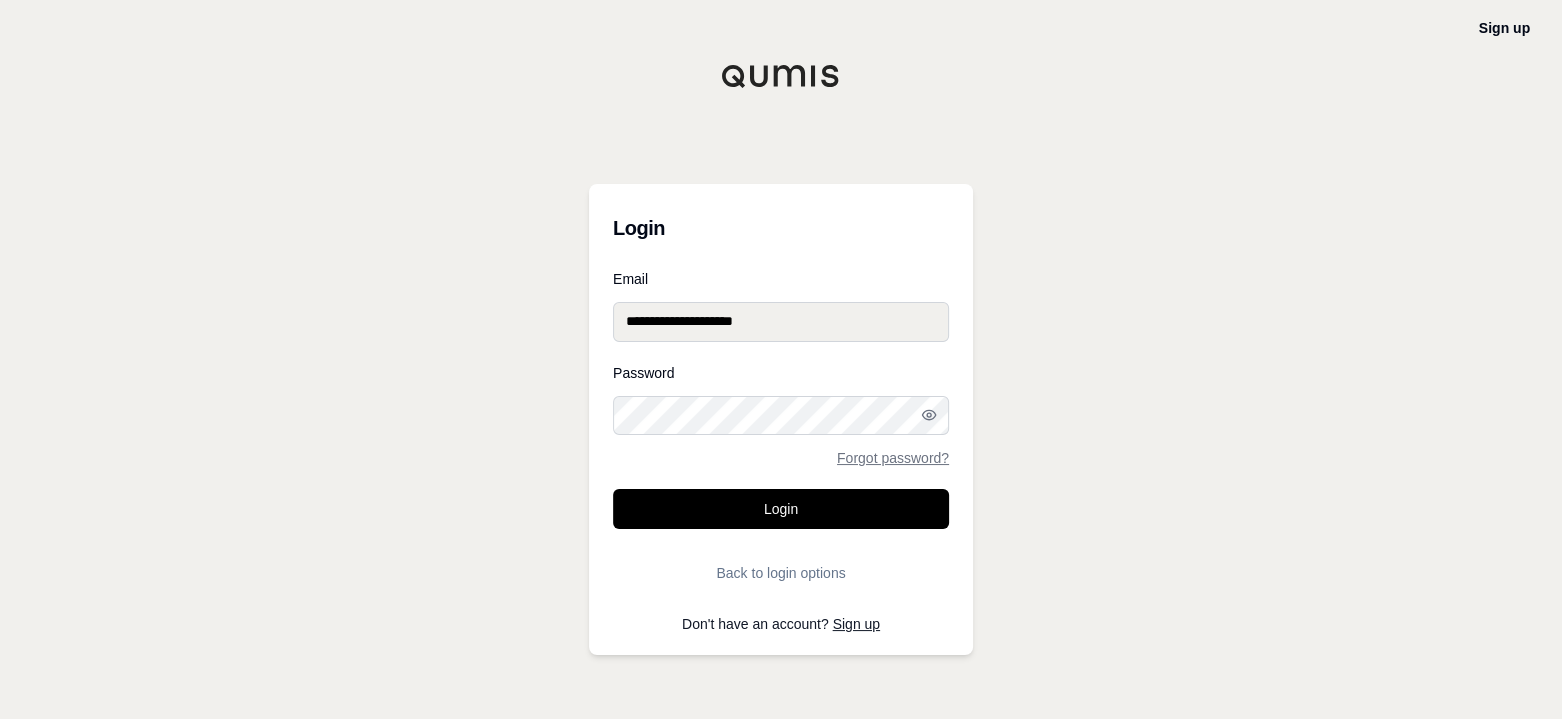 click on "Login" at bounding box center (781, 509) 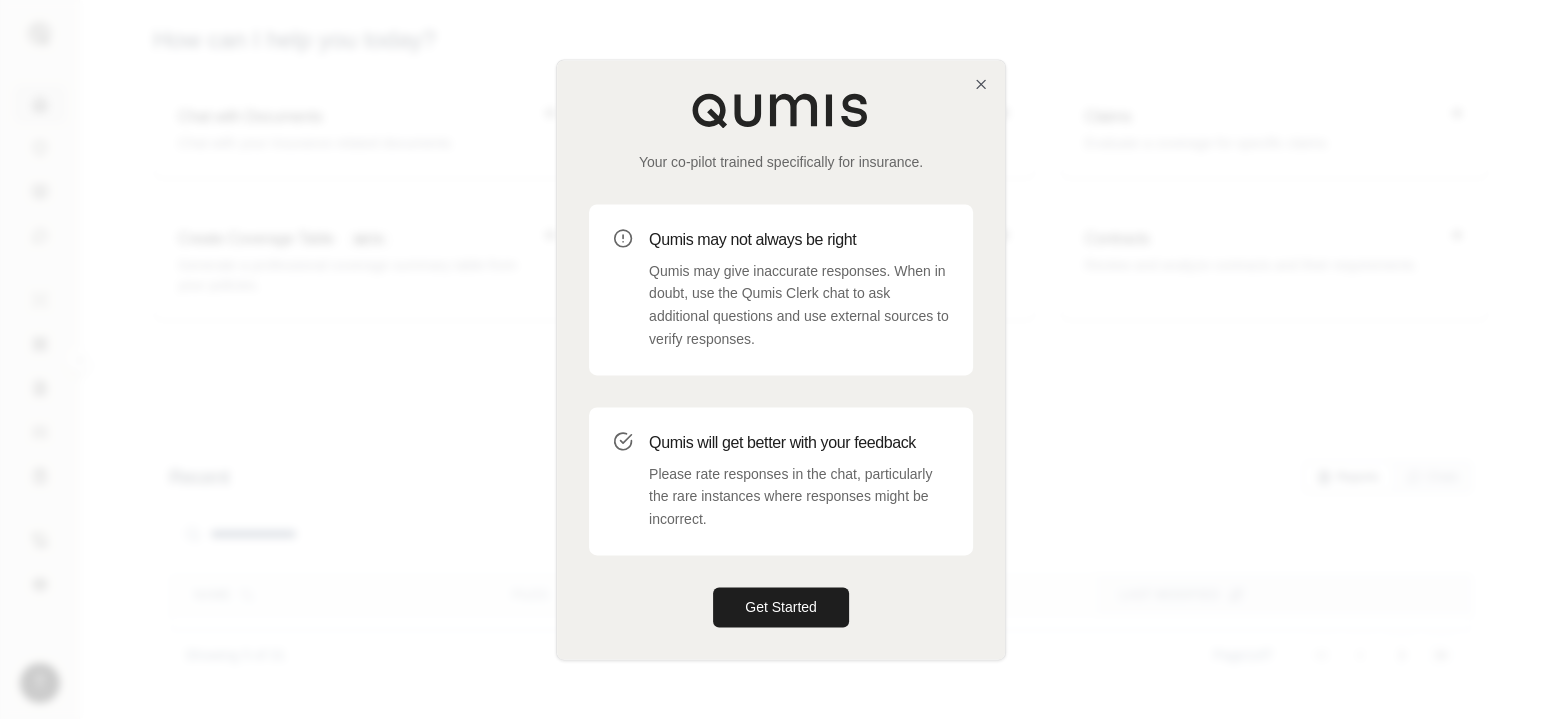 click on "Get Started" at bounding box center (781, 607) 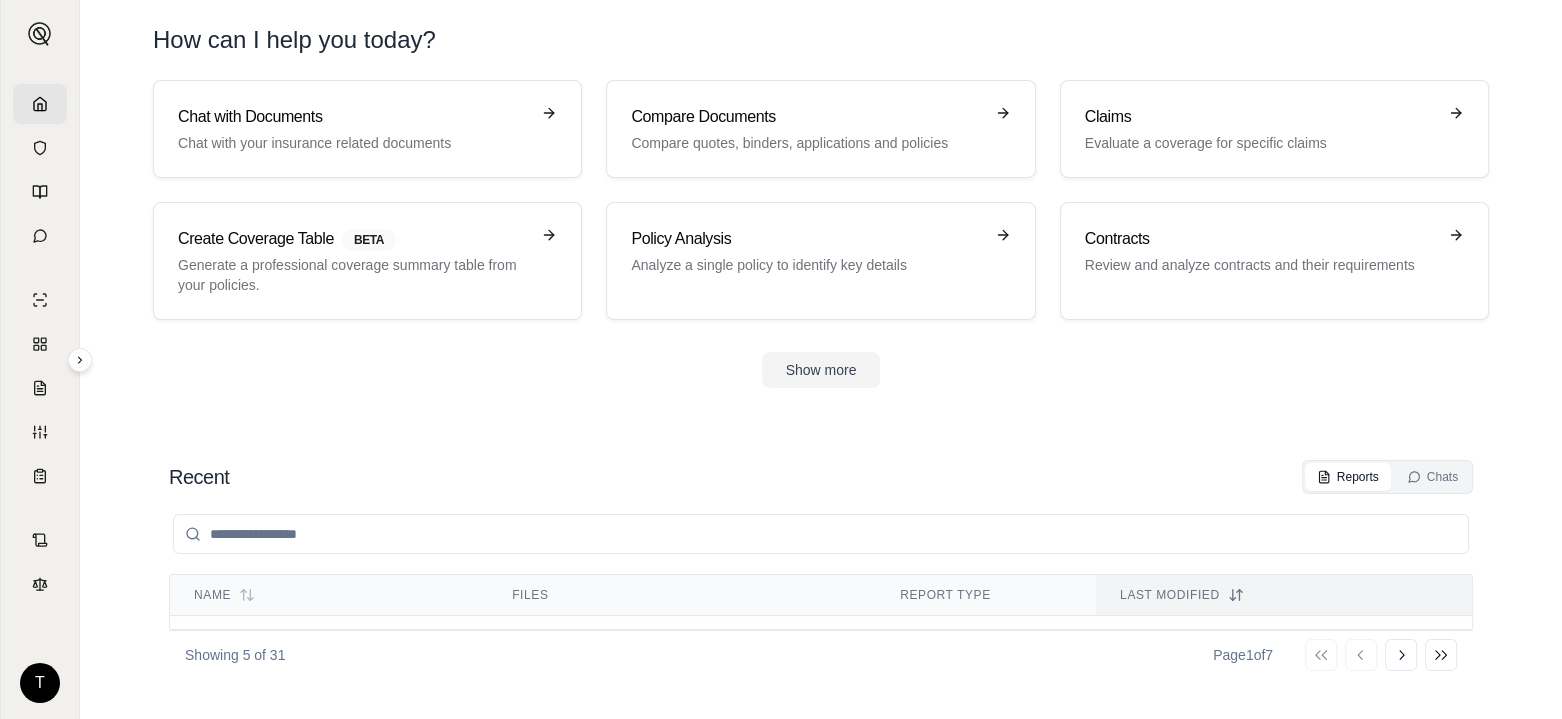 click on "Chat with your insurance related documents" at bounding box center (353, 143) 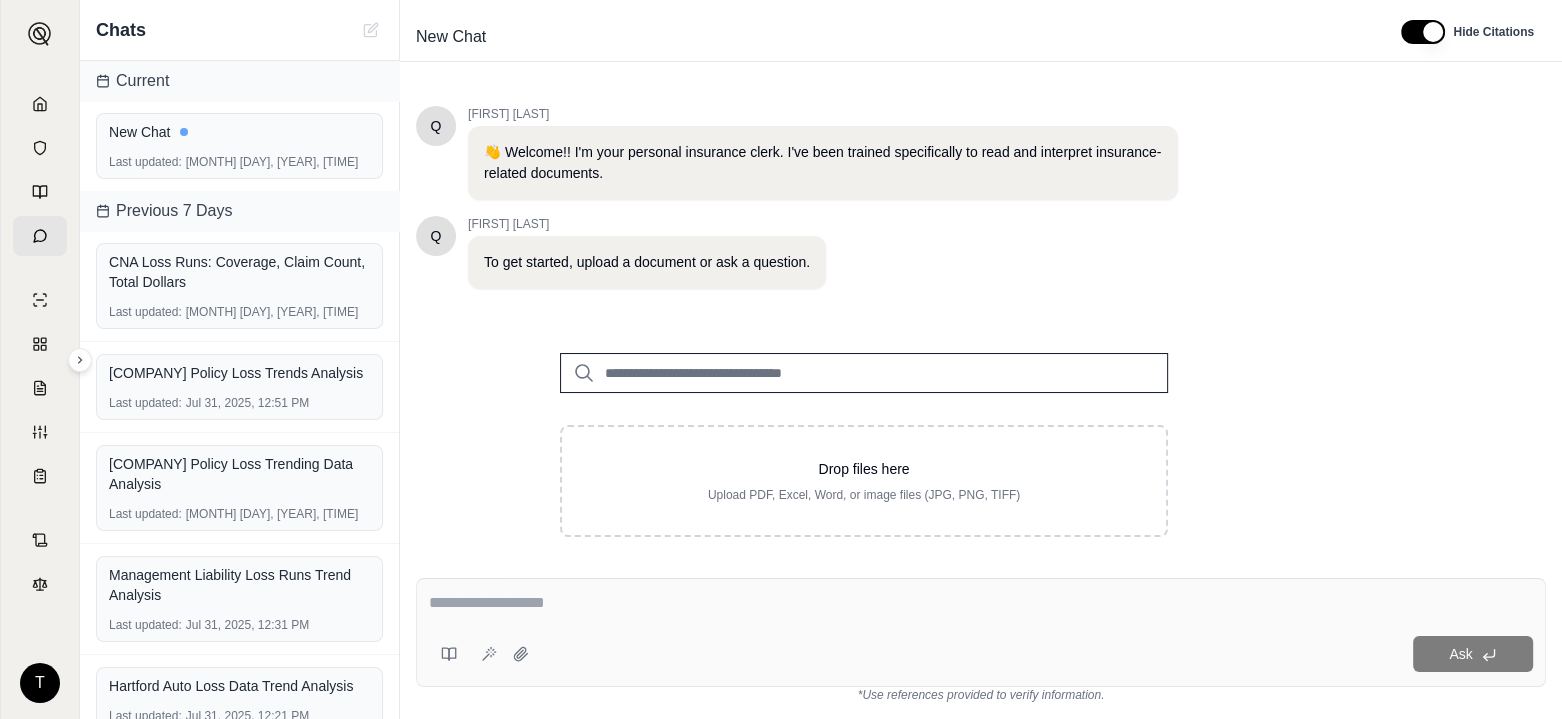 click on "CNA Loss Runs: Coverage, Claim Count, Total Dollars" at bounding box center (239, 272) 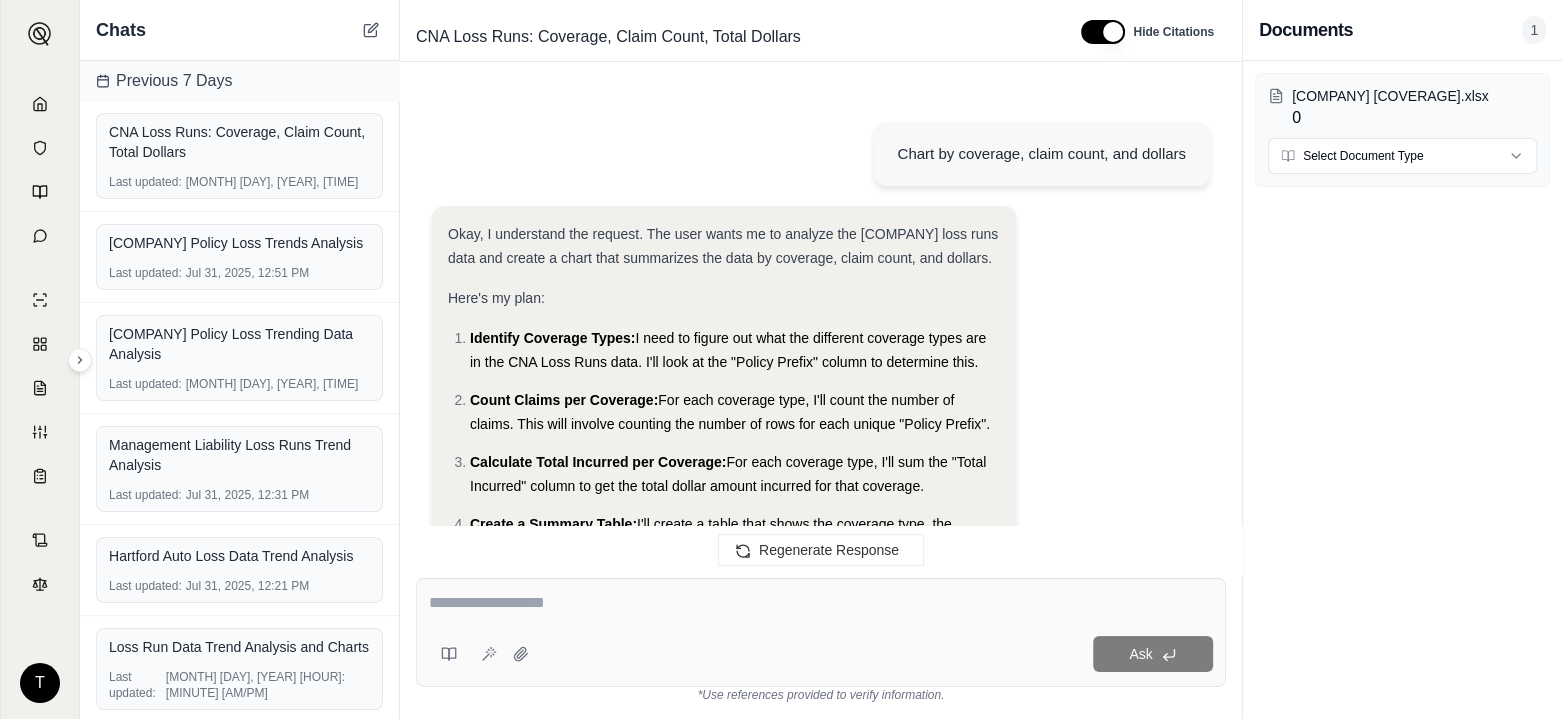 scroll, scrollTop: 10343, scrollLeft: 0, axis: vertical 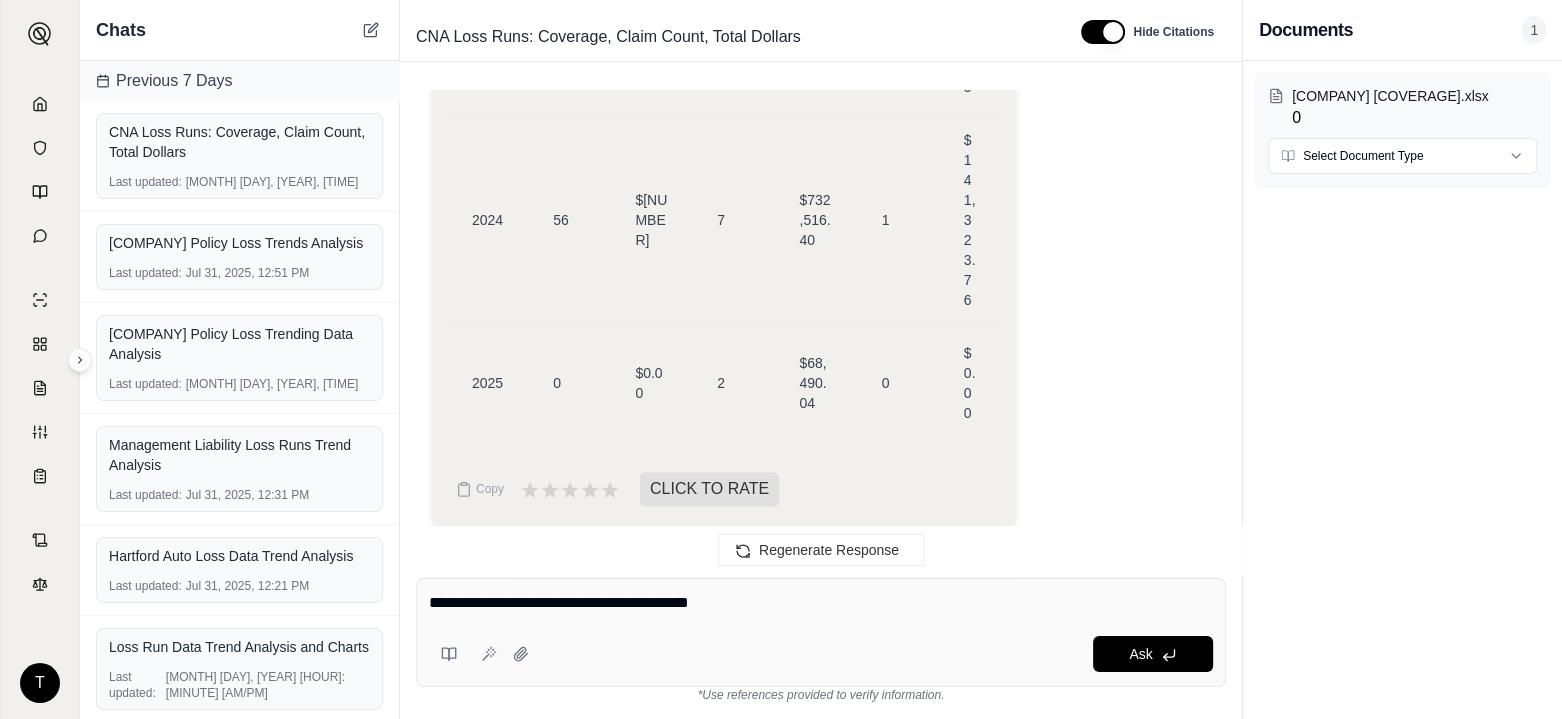 type on "**********" 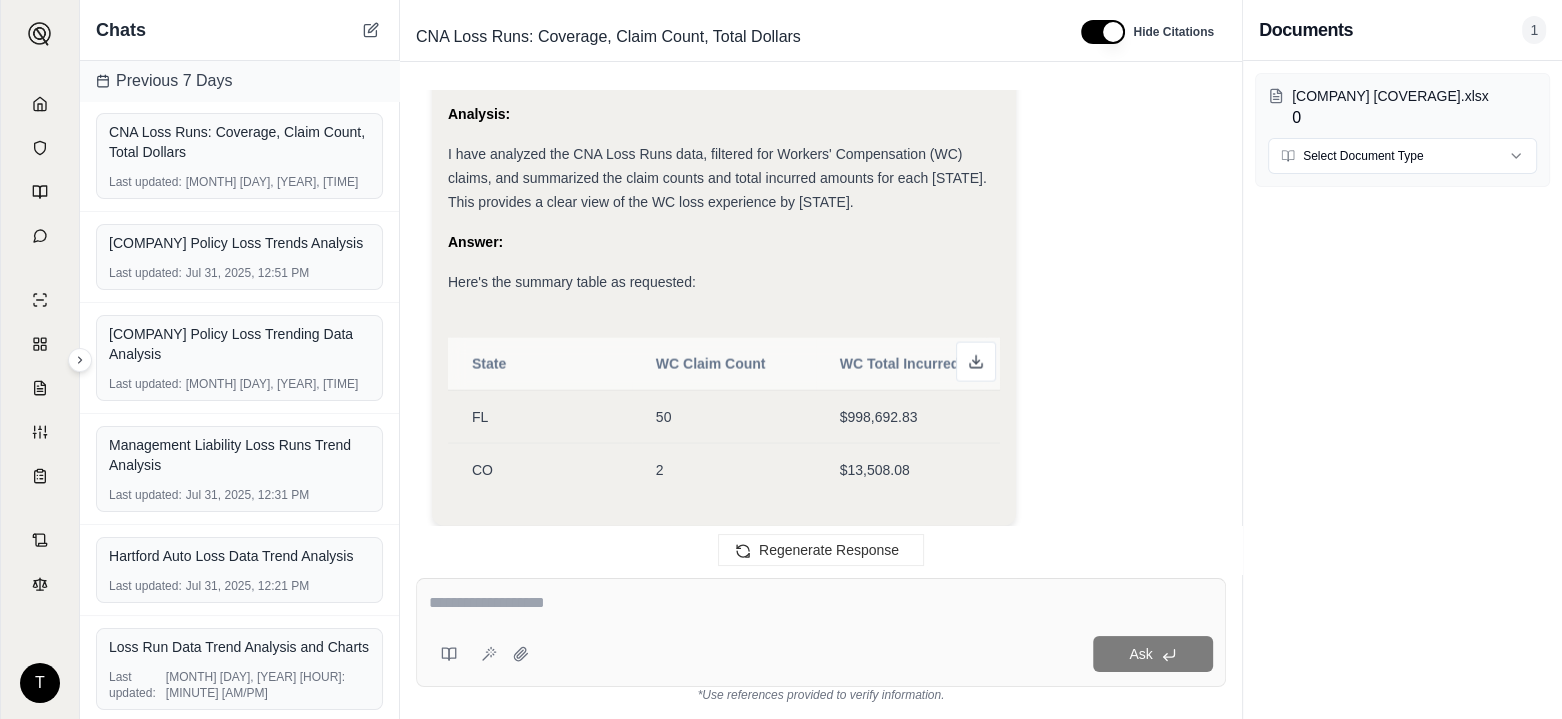 scroll, scrollTop: 11594, scrollLeft: 0, axis: vertical 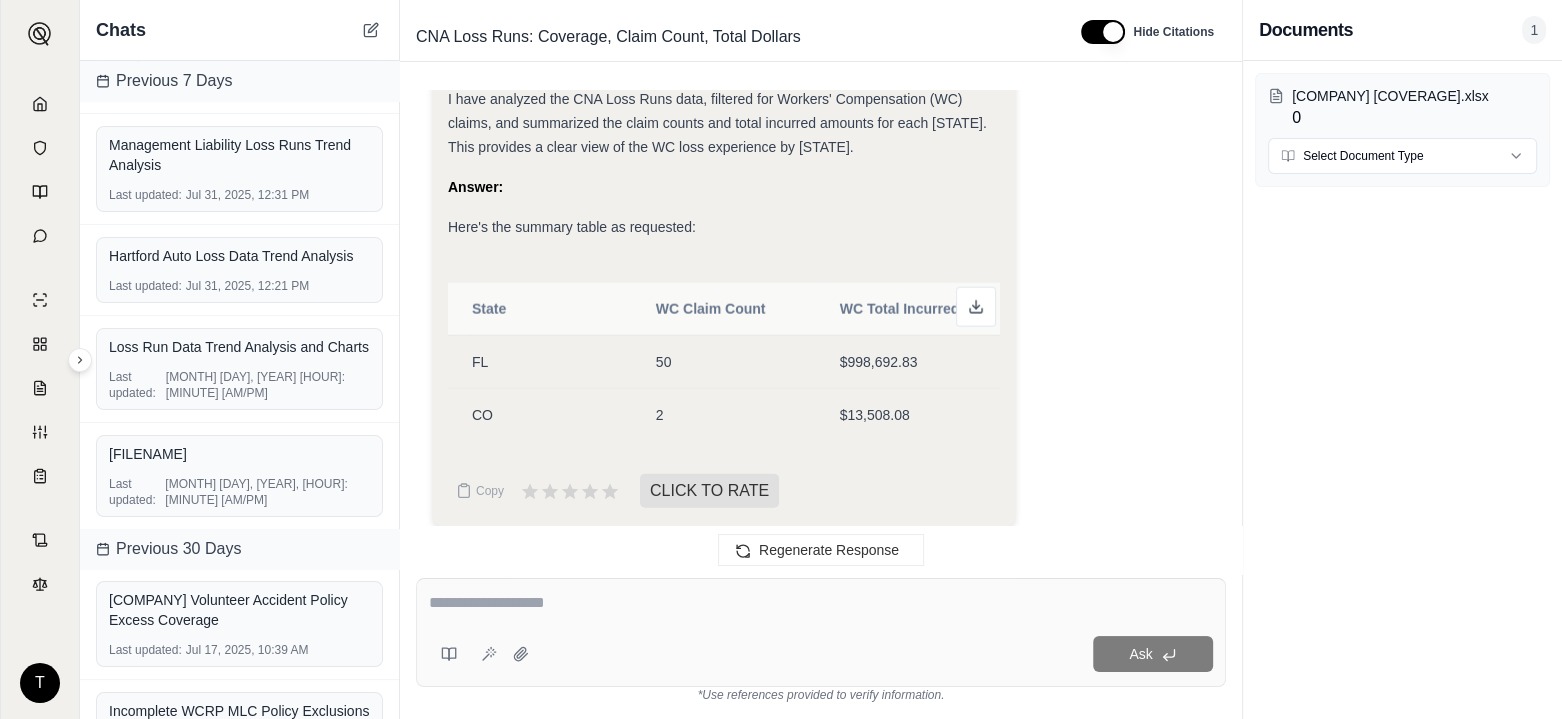 click on "Harford WC Loss Run Trend Analysis Last updated: Jul 31, 2025, 08:54 AM" at bounding box center [239, 476] 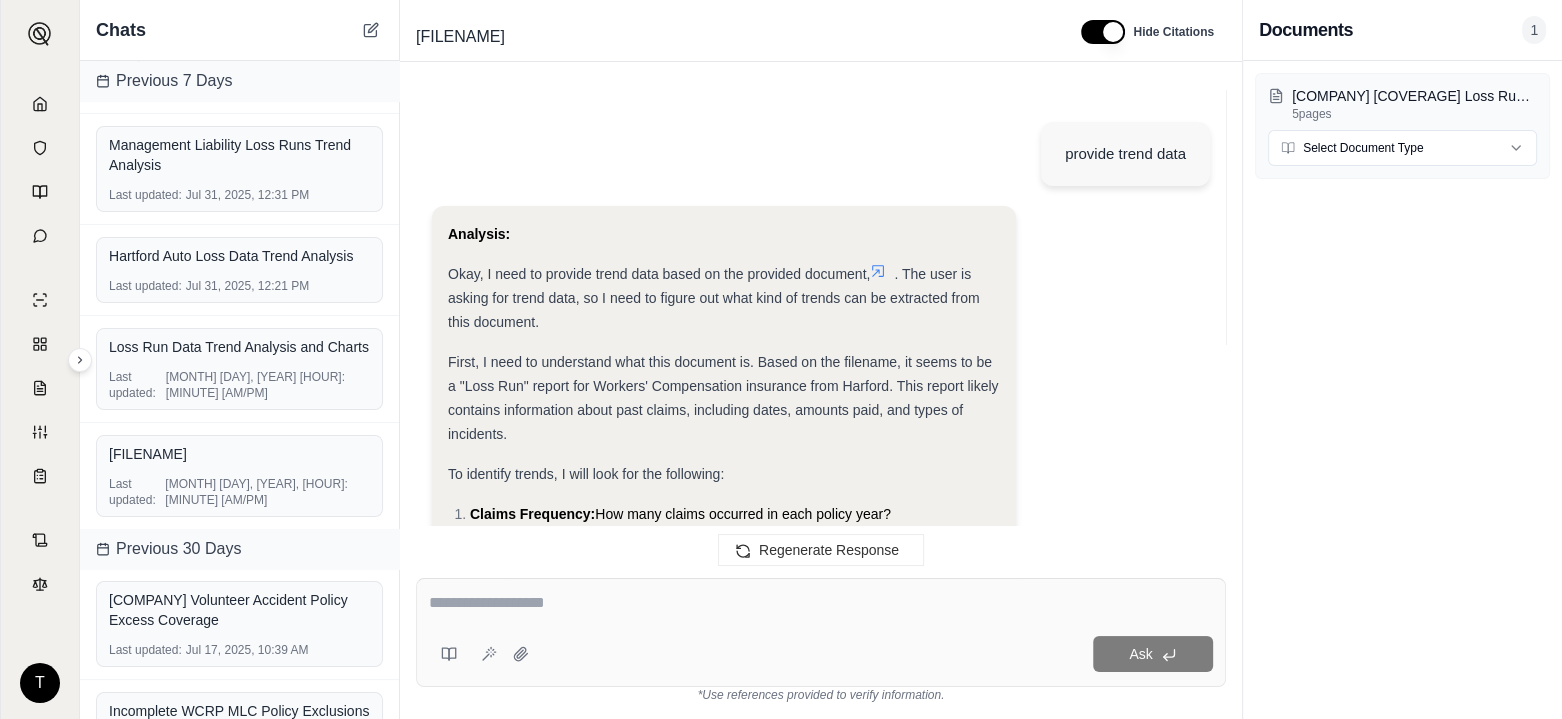 scroll, scrollTop: 3923, scrollLeft: 0, axis: vertical 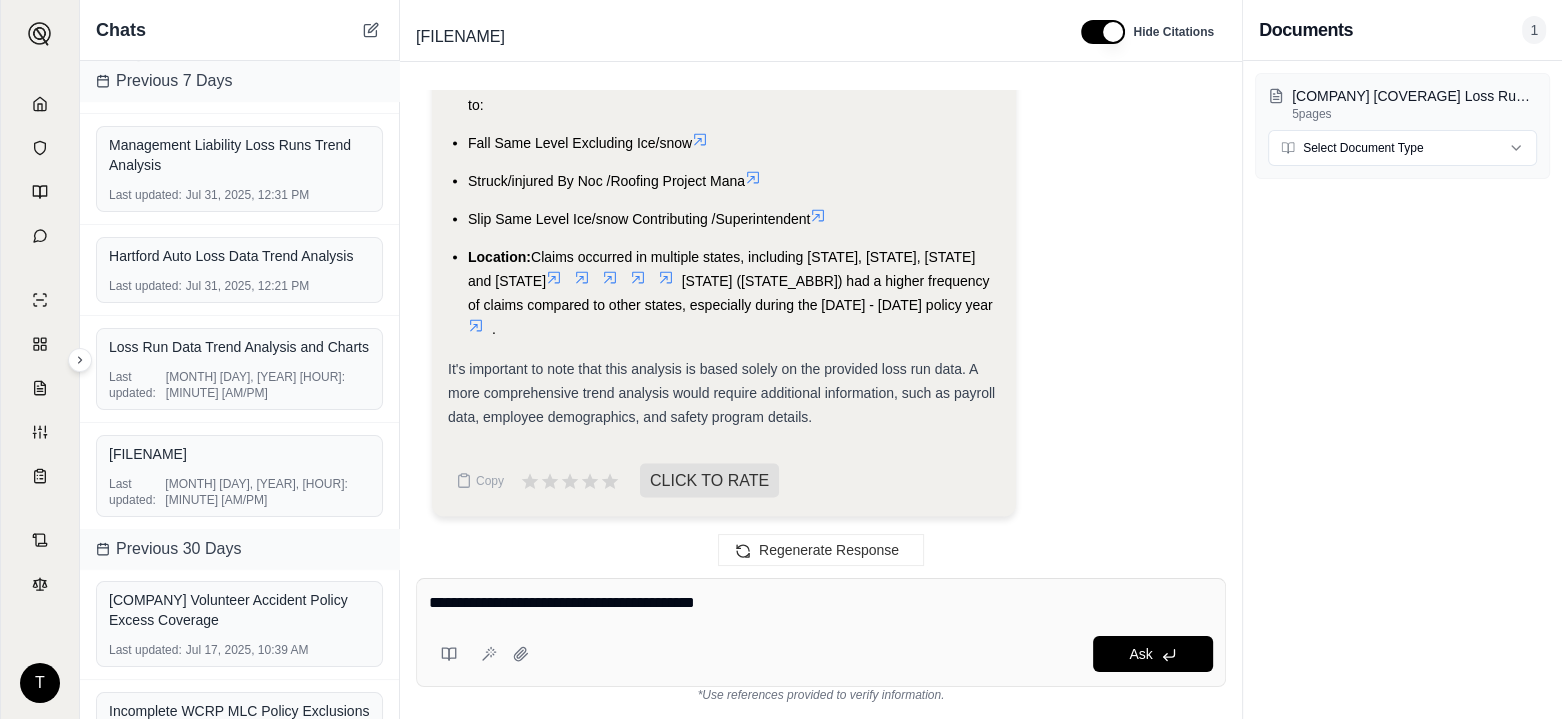 type on "**********" 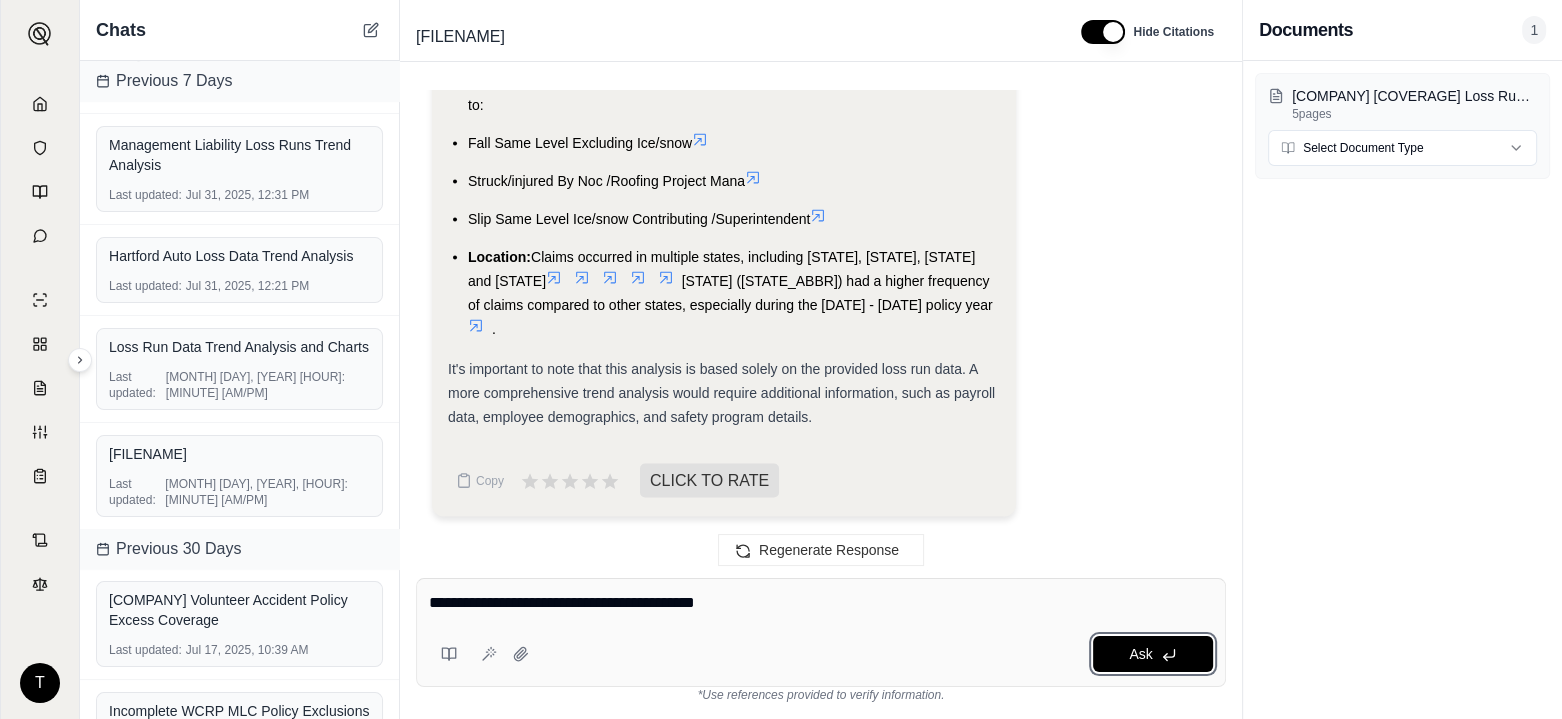 click on "Ask" at bounding box center (1140, 654) 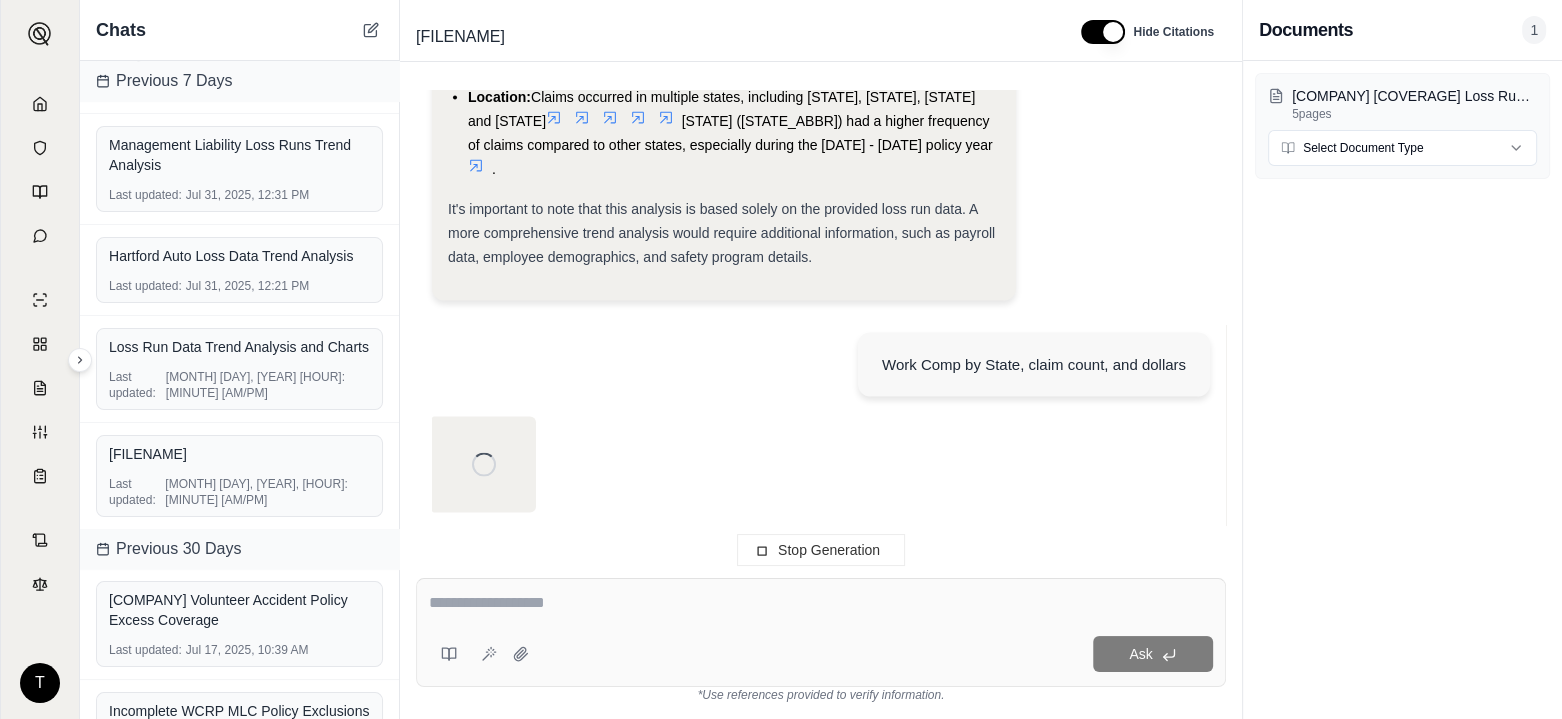 scroll, scrollTop: 4083, scrollLeft: 0, axis: vertical 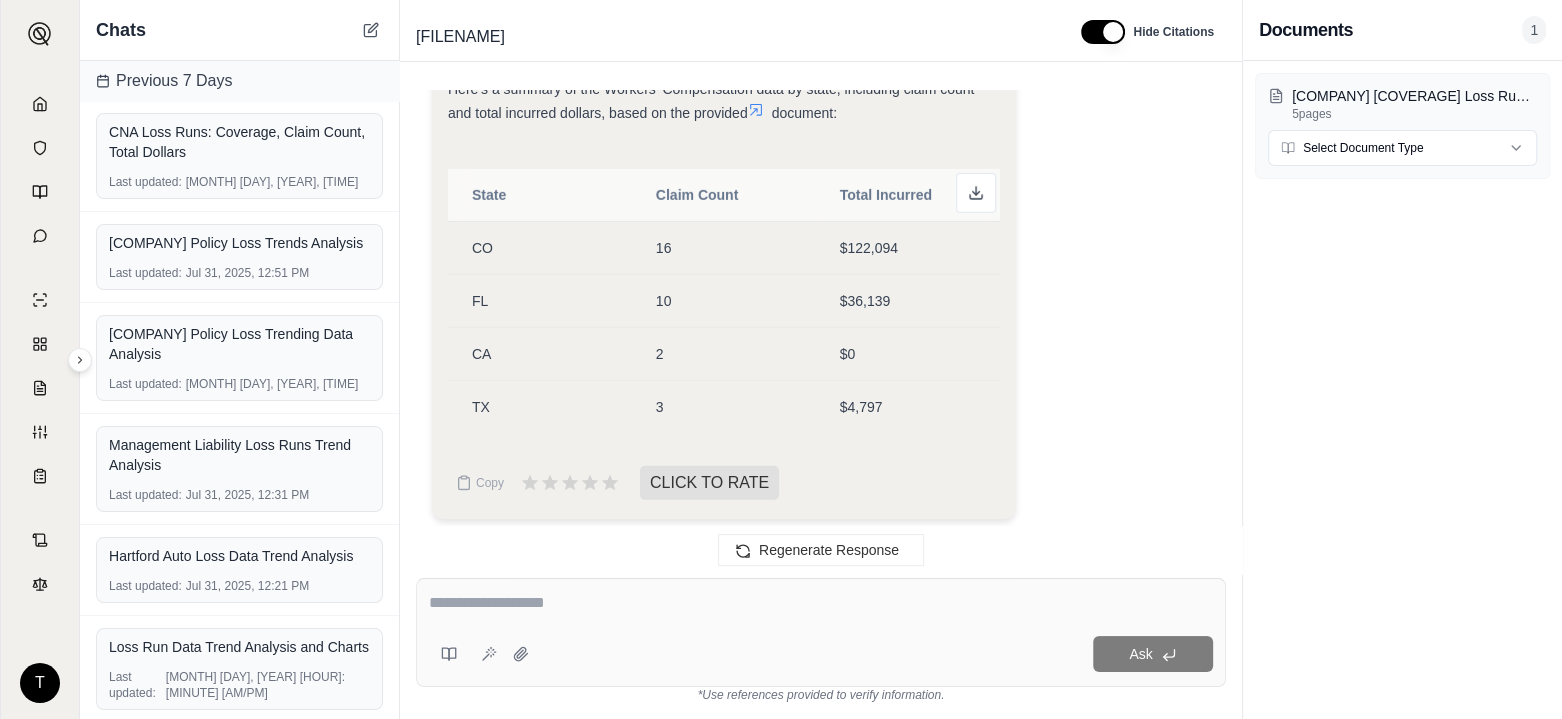 click on "CNA Loss Runs: Coverage, Claim Count, Total Dollars" at bounding box center (239, 142) 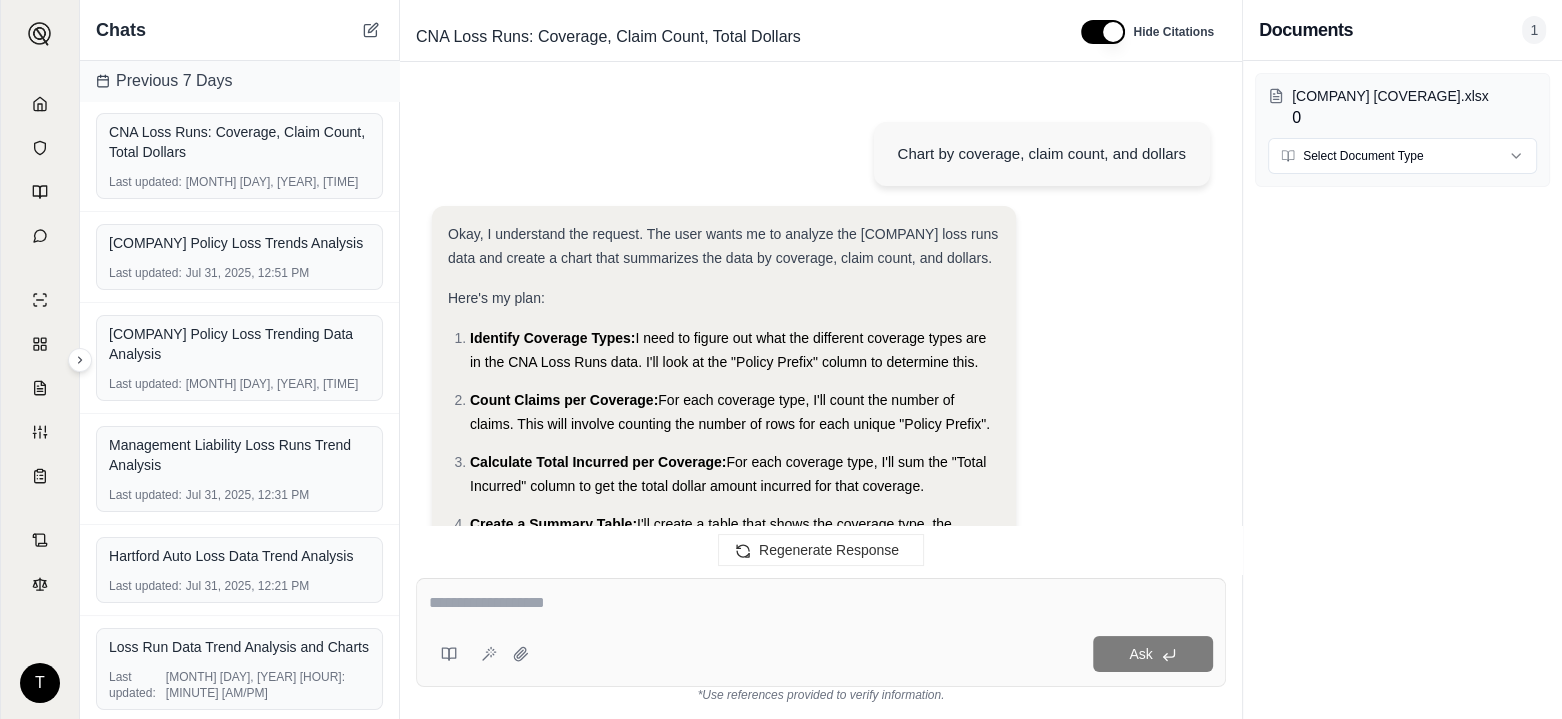 scroll, scrollTop: 11817, scrollLeft: 0, axis: vertical 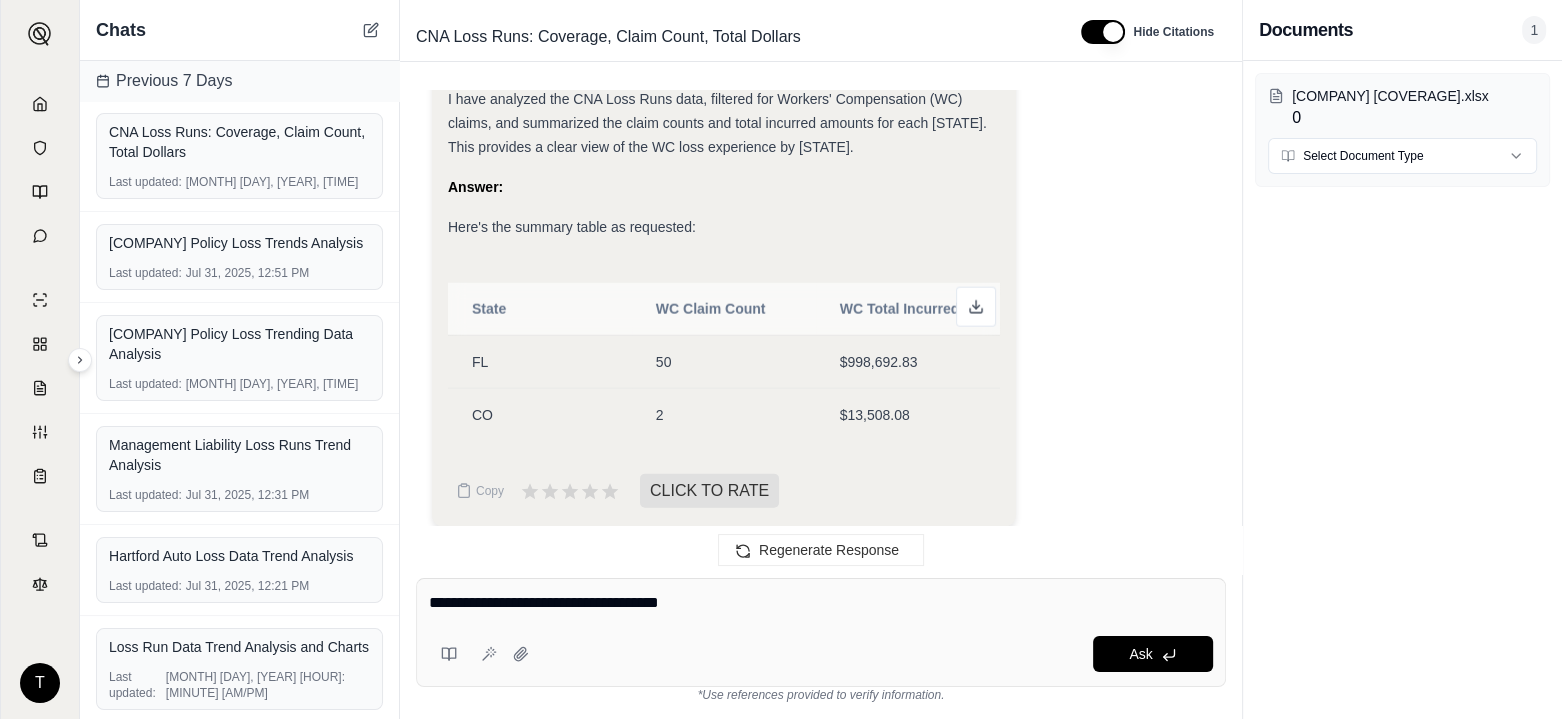 type on "**********" 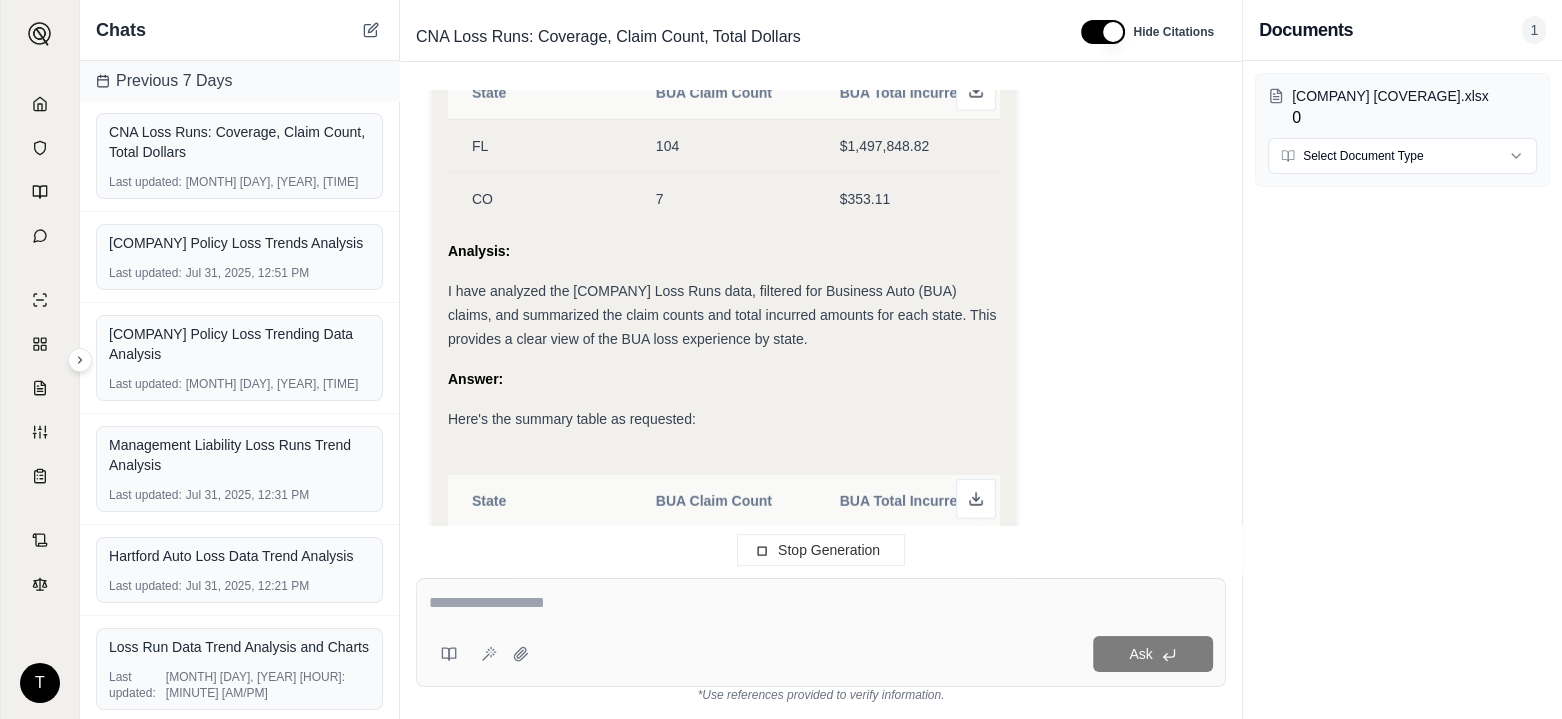 scroll, scrollTop: 13013, scrollLeft: 0, axis: vertical 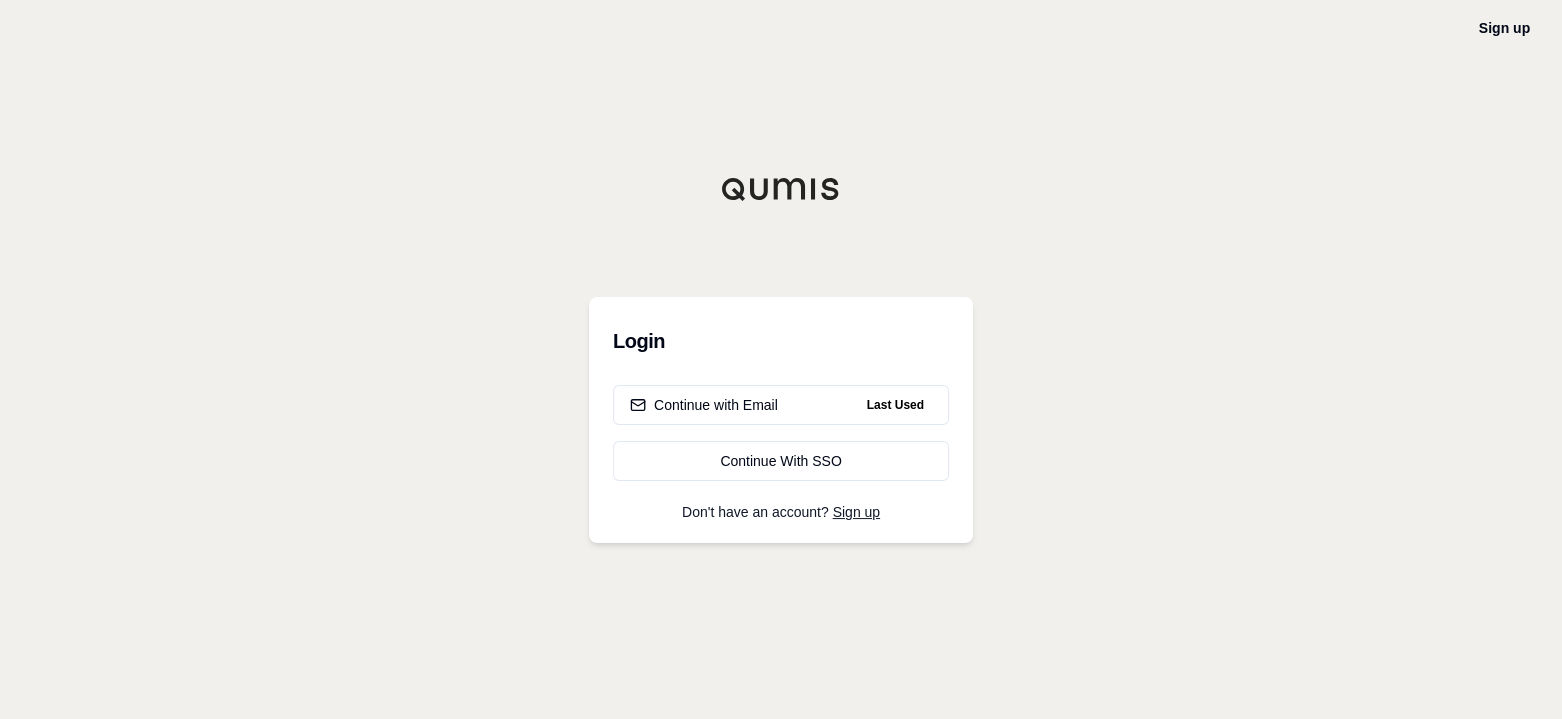 click on "Continue with Email" at bounding box center [704, 405] 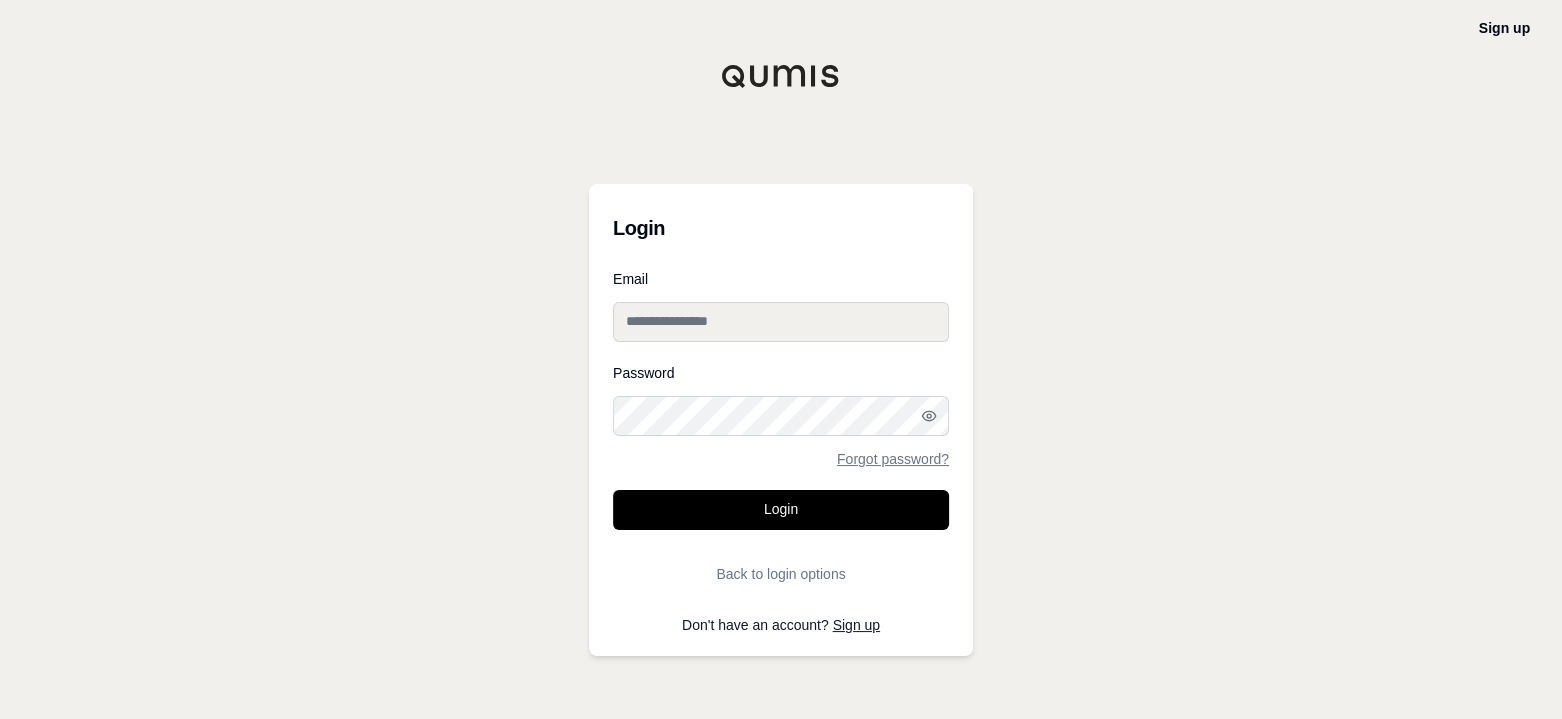 type on "**********" 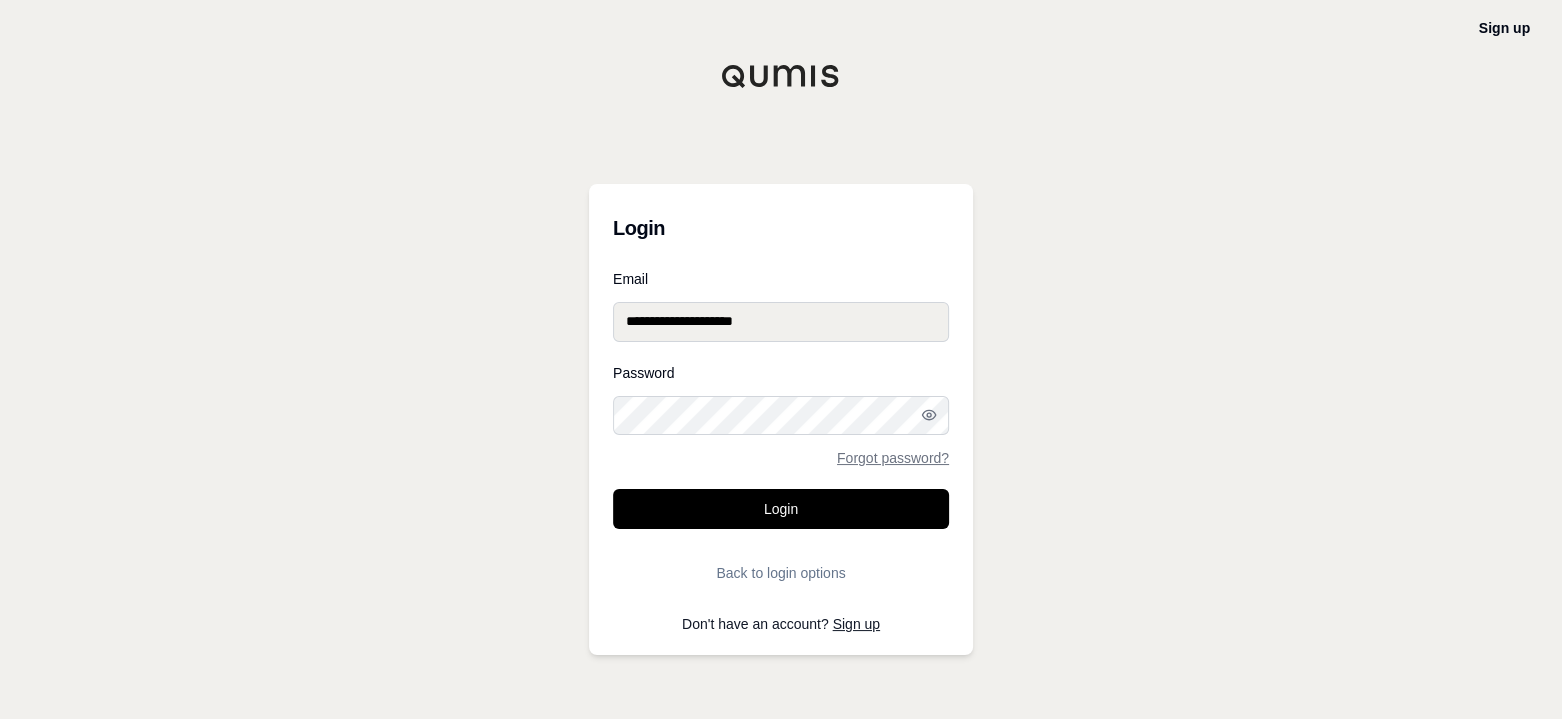click on "Login" at bounding box center (781, 509) 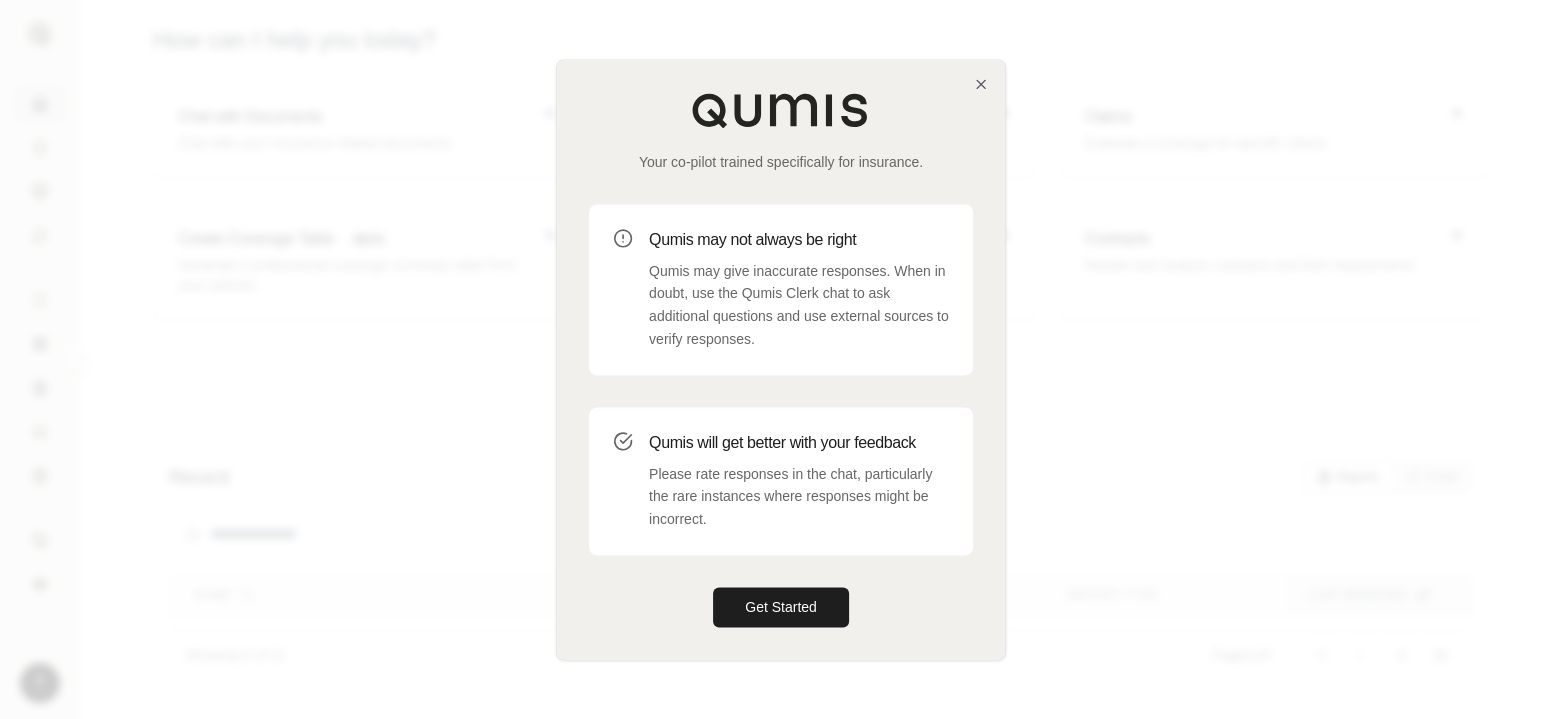 click on "Get Started" at bounding box center [781, 607] 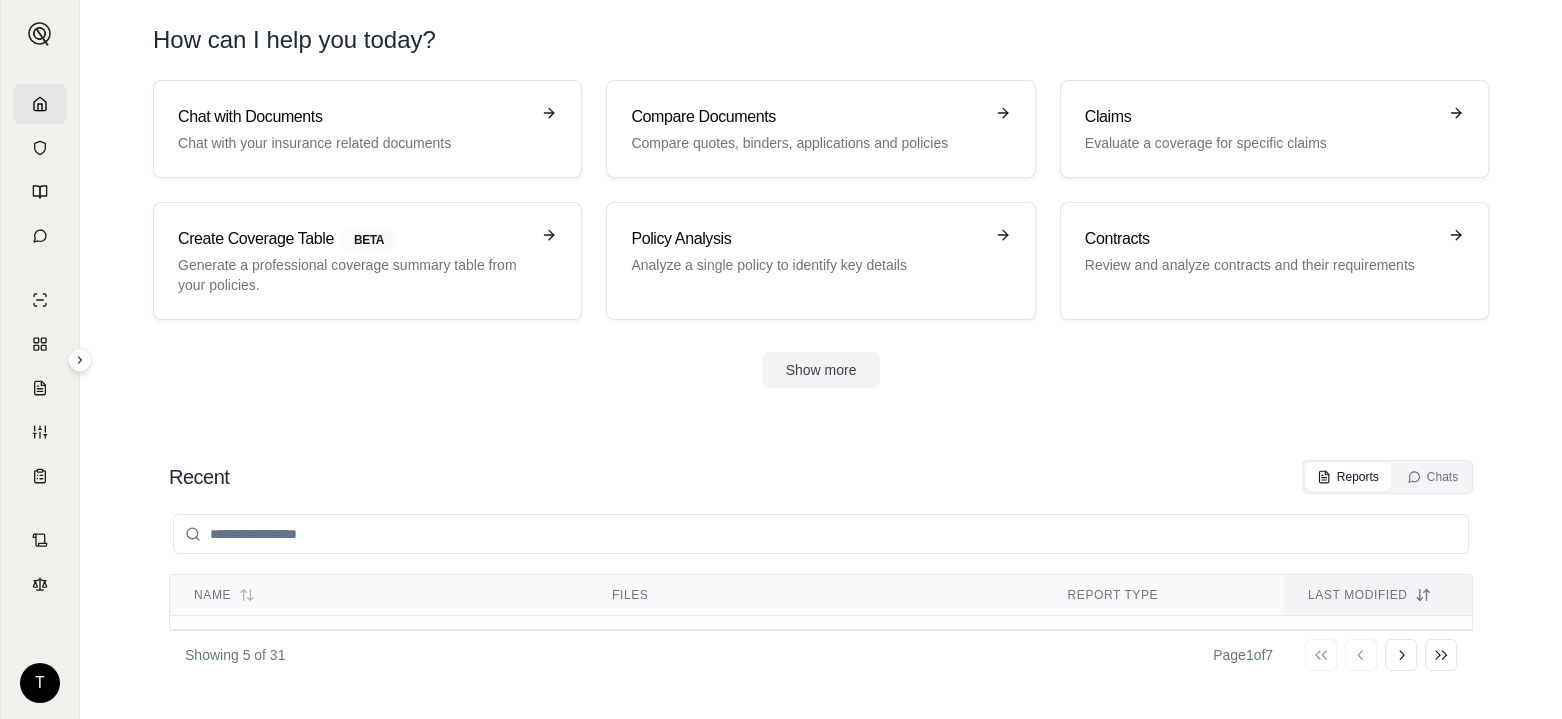 click on "Chat with Documents" at bounding box center (353, 117) 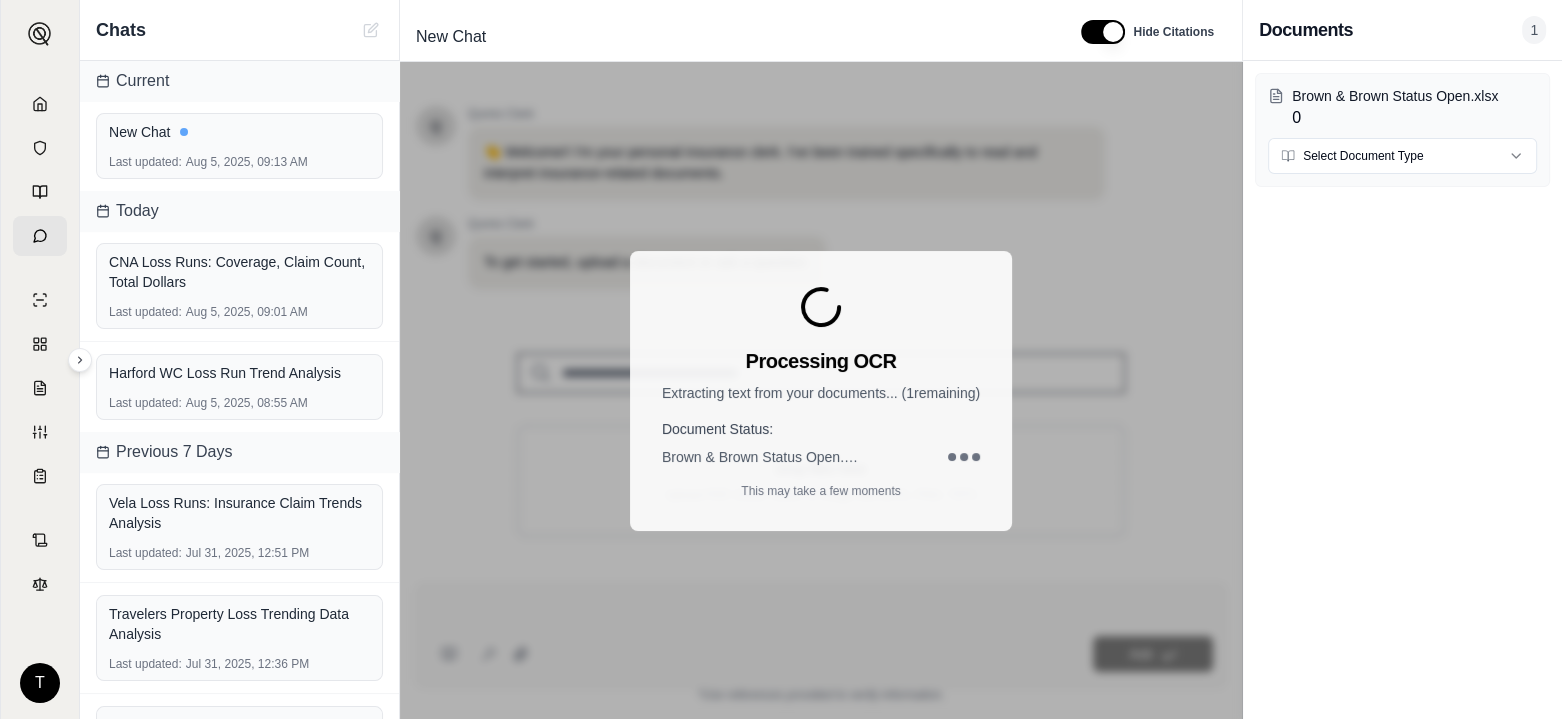 scroll, scrollTop: 0, scrollLeft: 0, axis: both 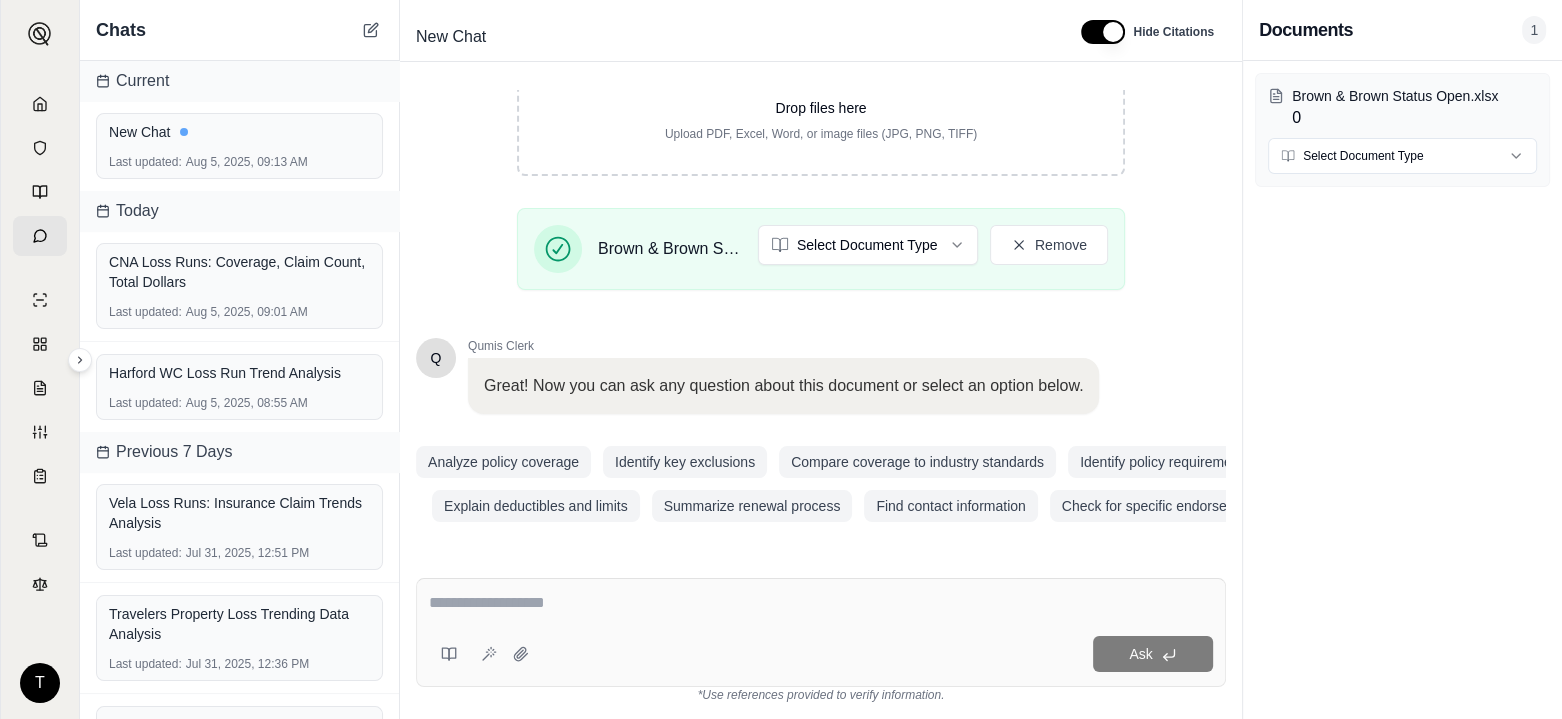 click at bounding box center (821, 603) 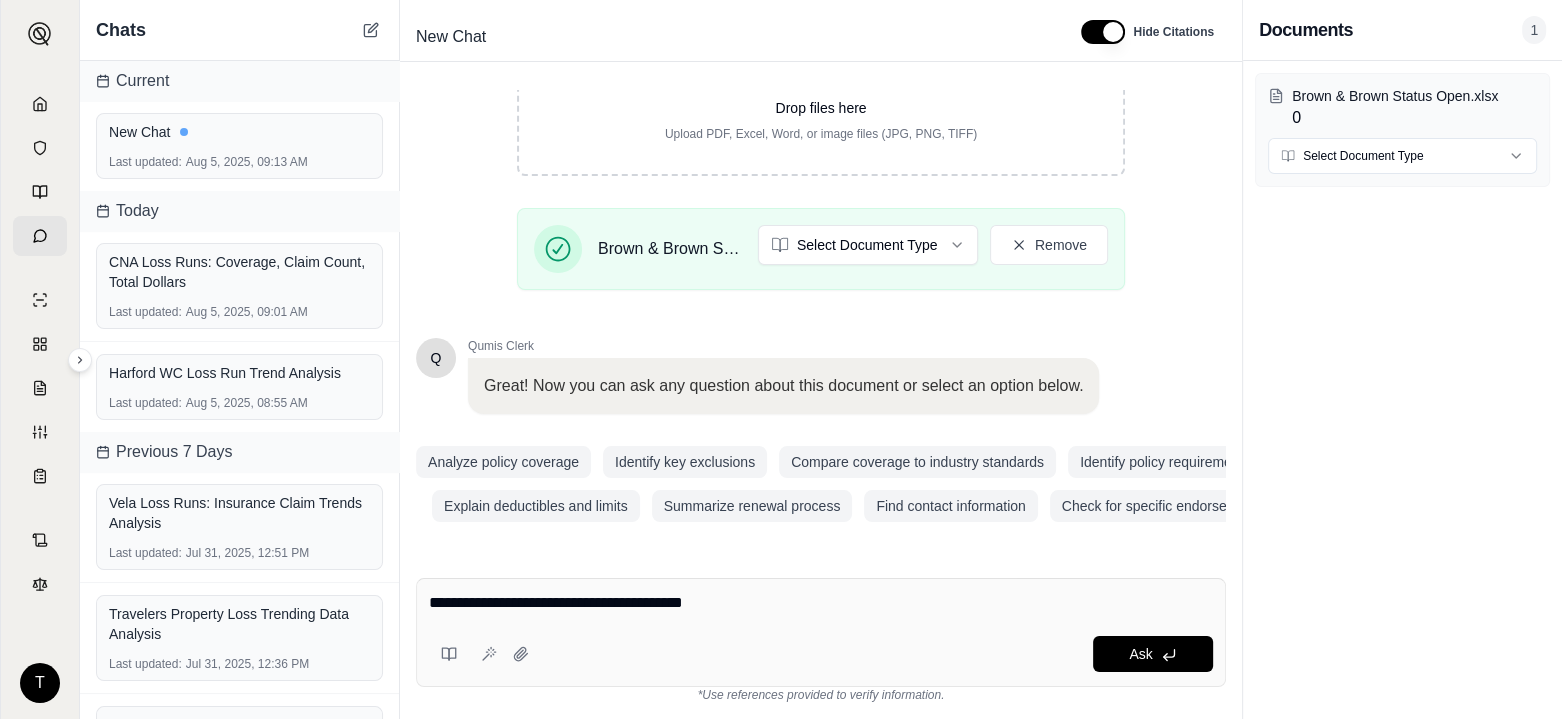 type on "**********" 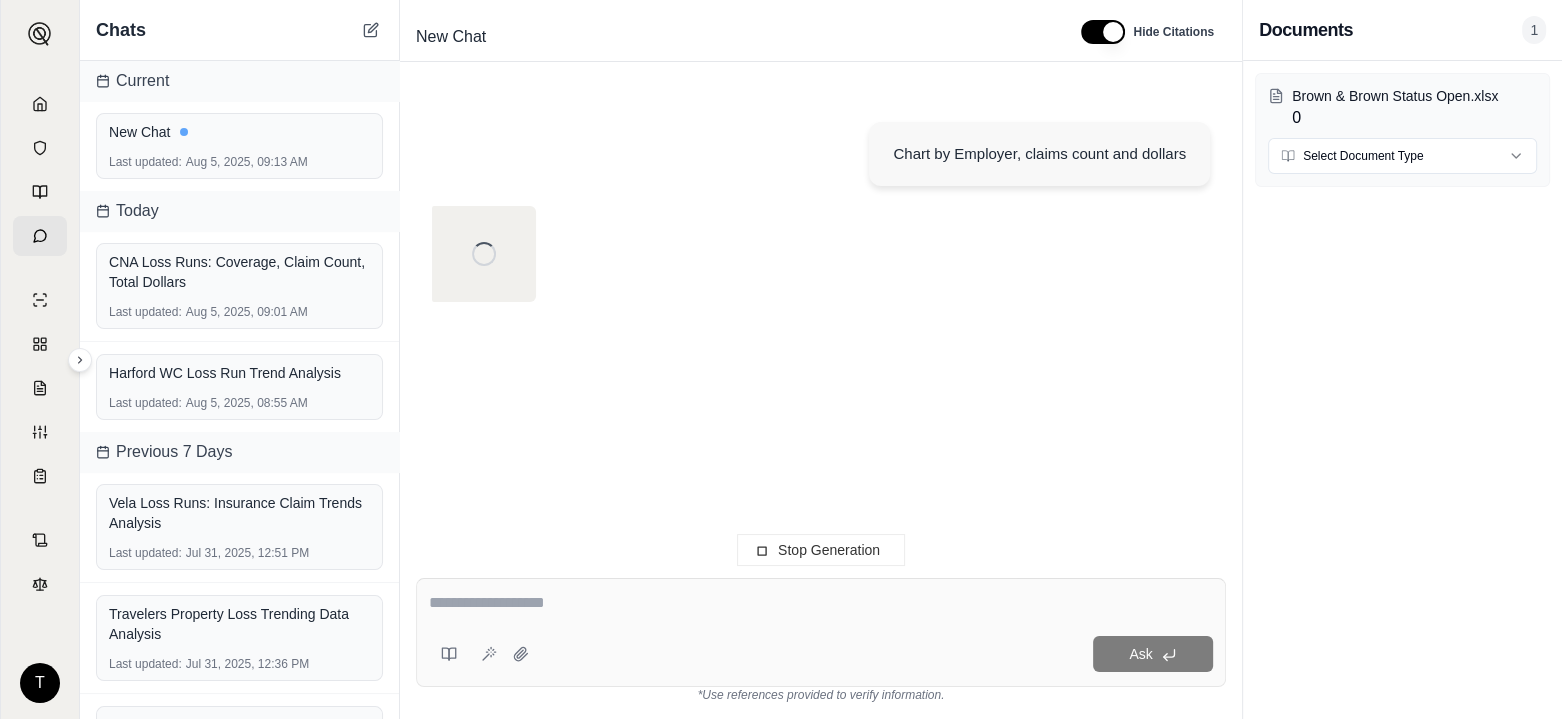 scroll, scrollTop: 0, scrollLeft: 0, axis: both 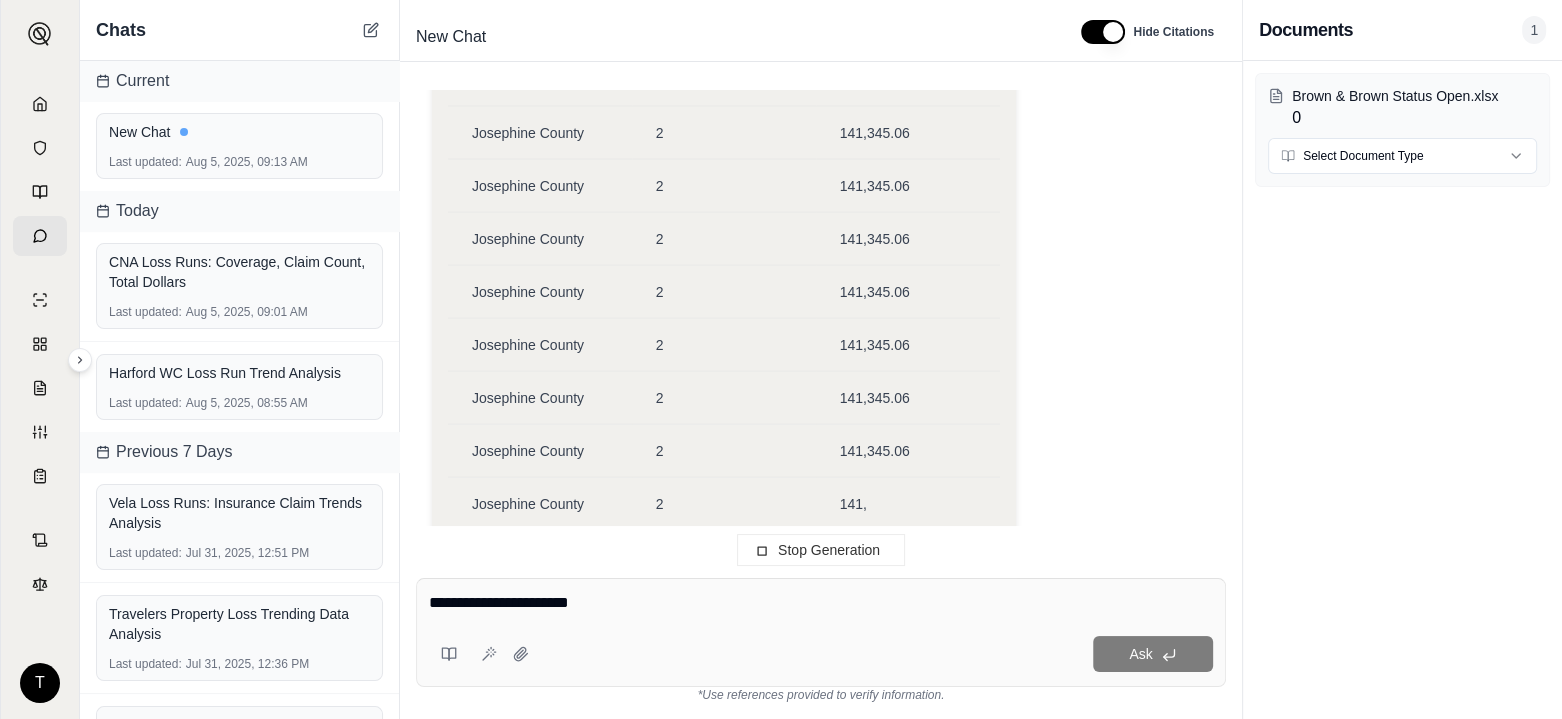 type on "**********" 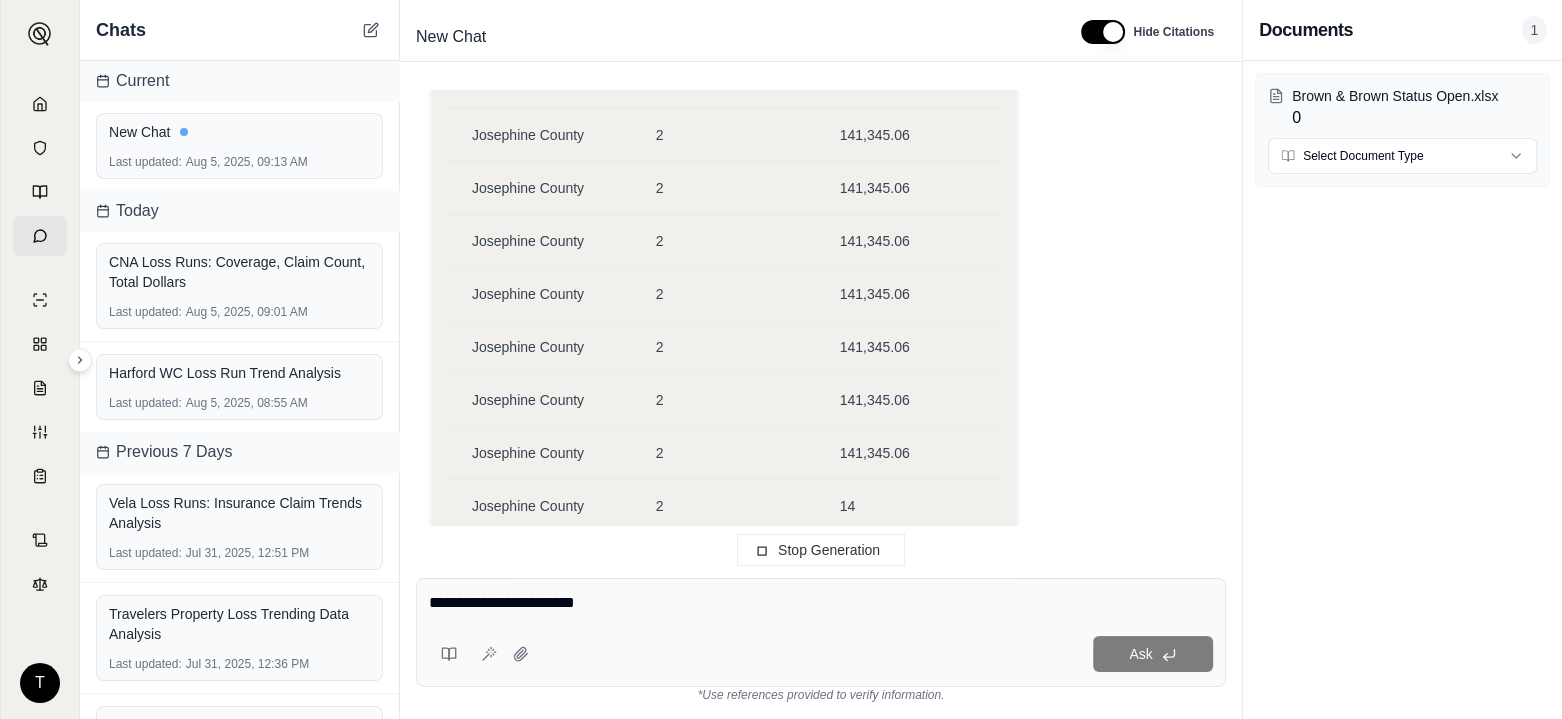 scroll, scrollTop: 19121, scrollLeft: 0, axis: vertical 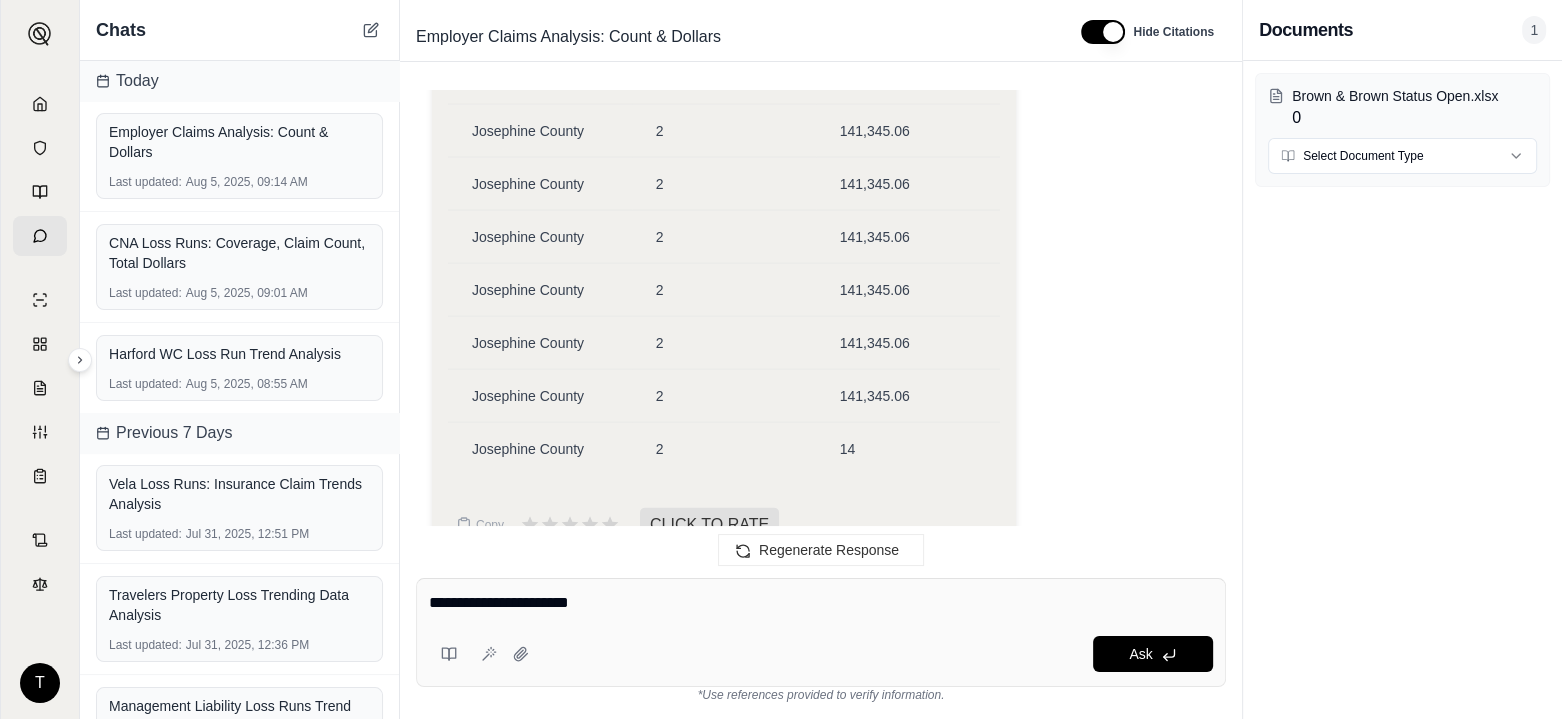 type on "**********" 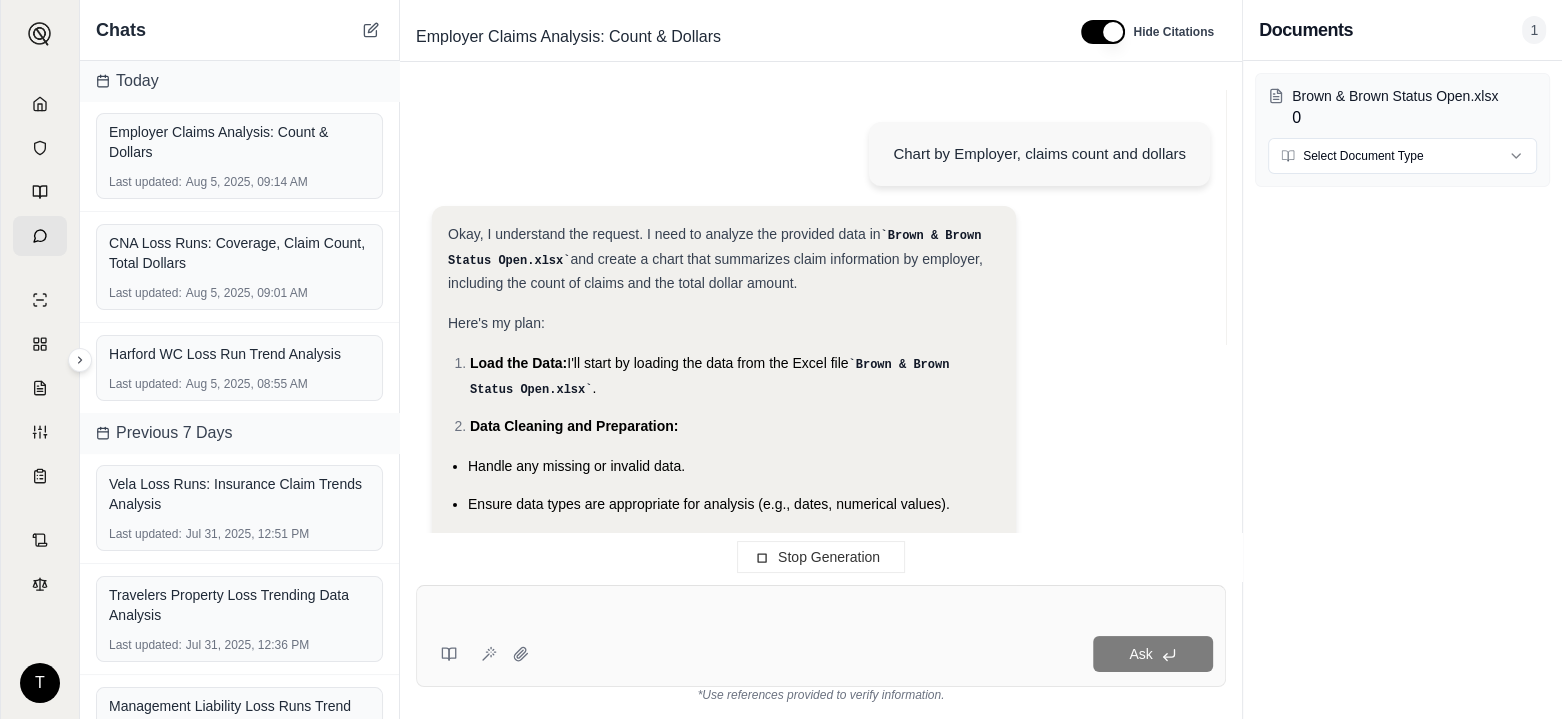 scroll, scrollTop: 19337, scrollLeft: 0, axis: vertical 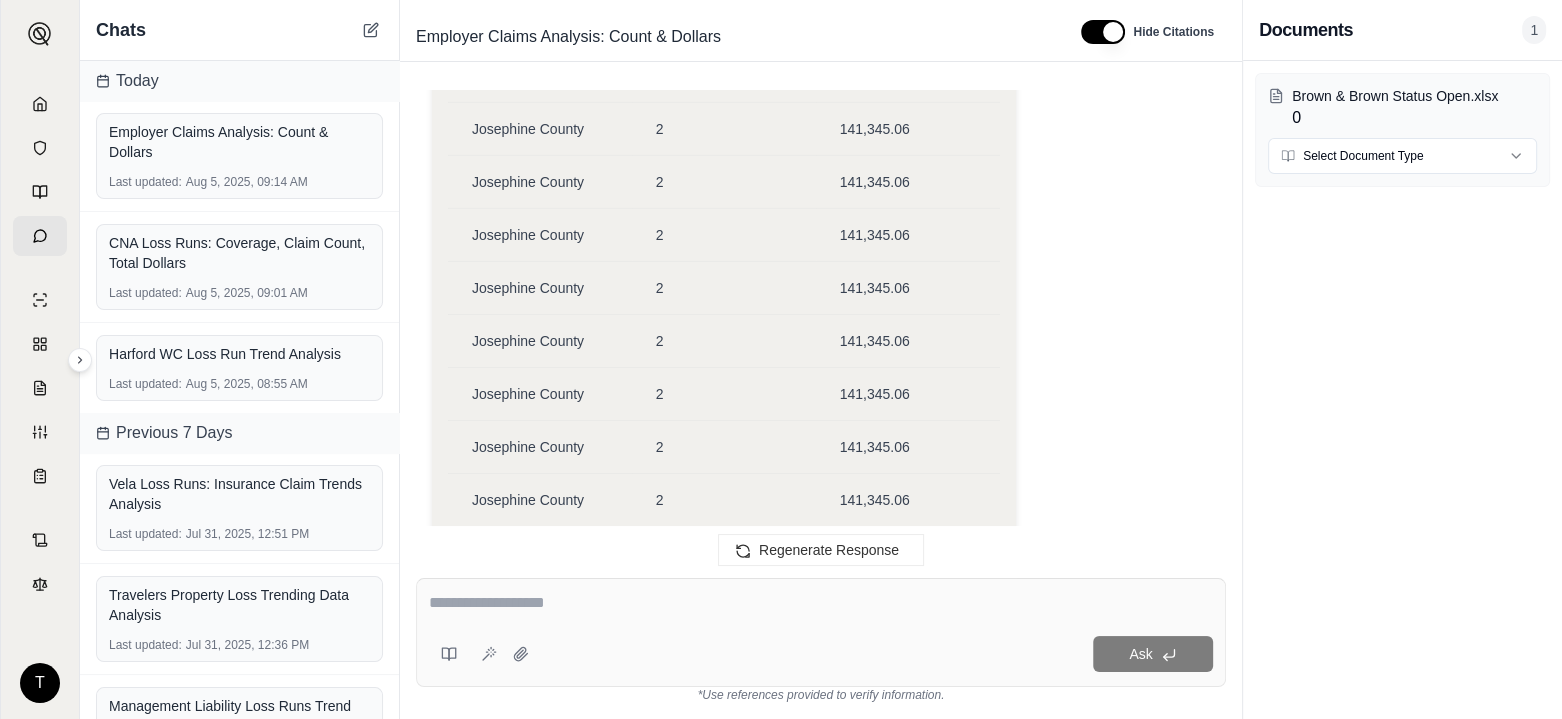 click at bounding box center (821, 603) 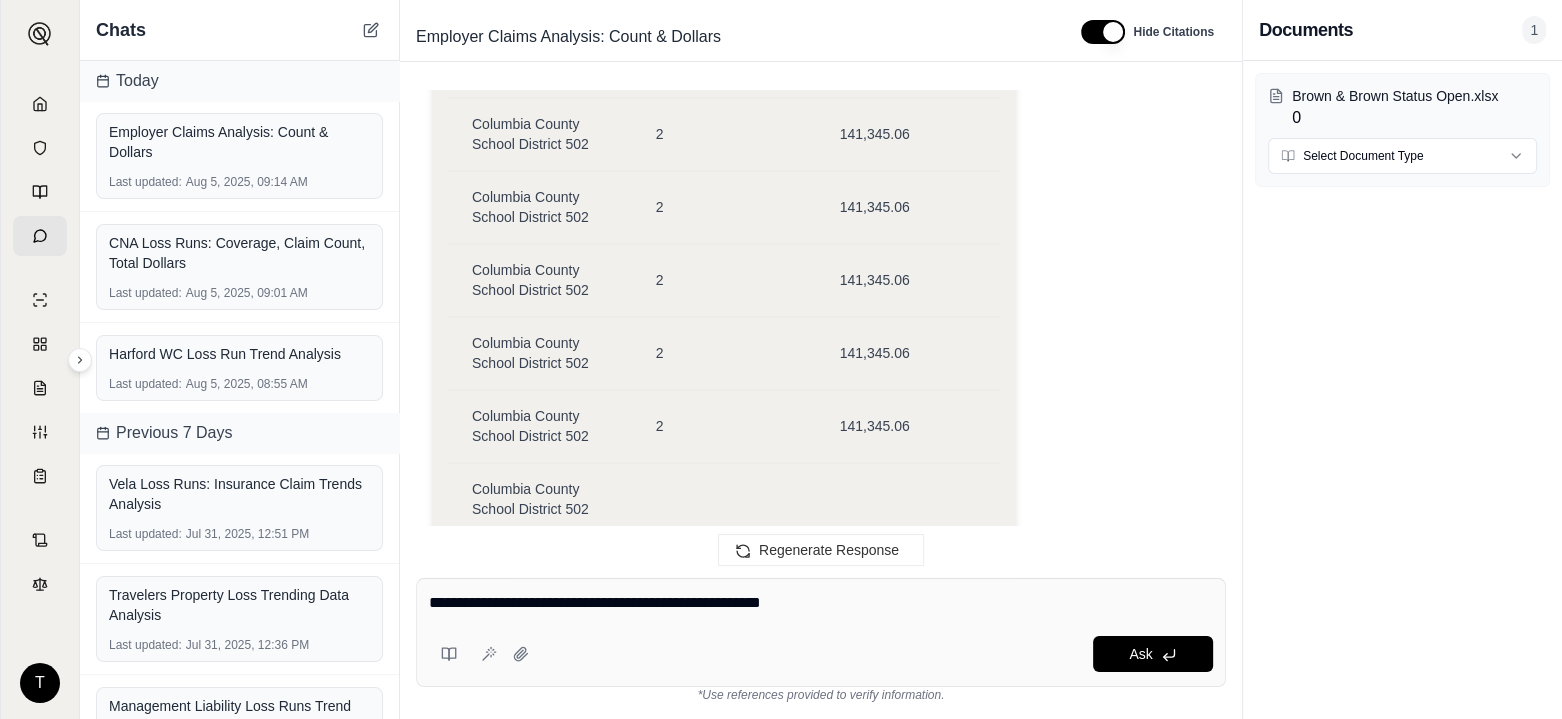 type on "**********" 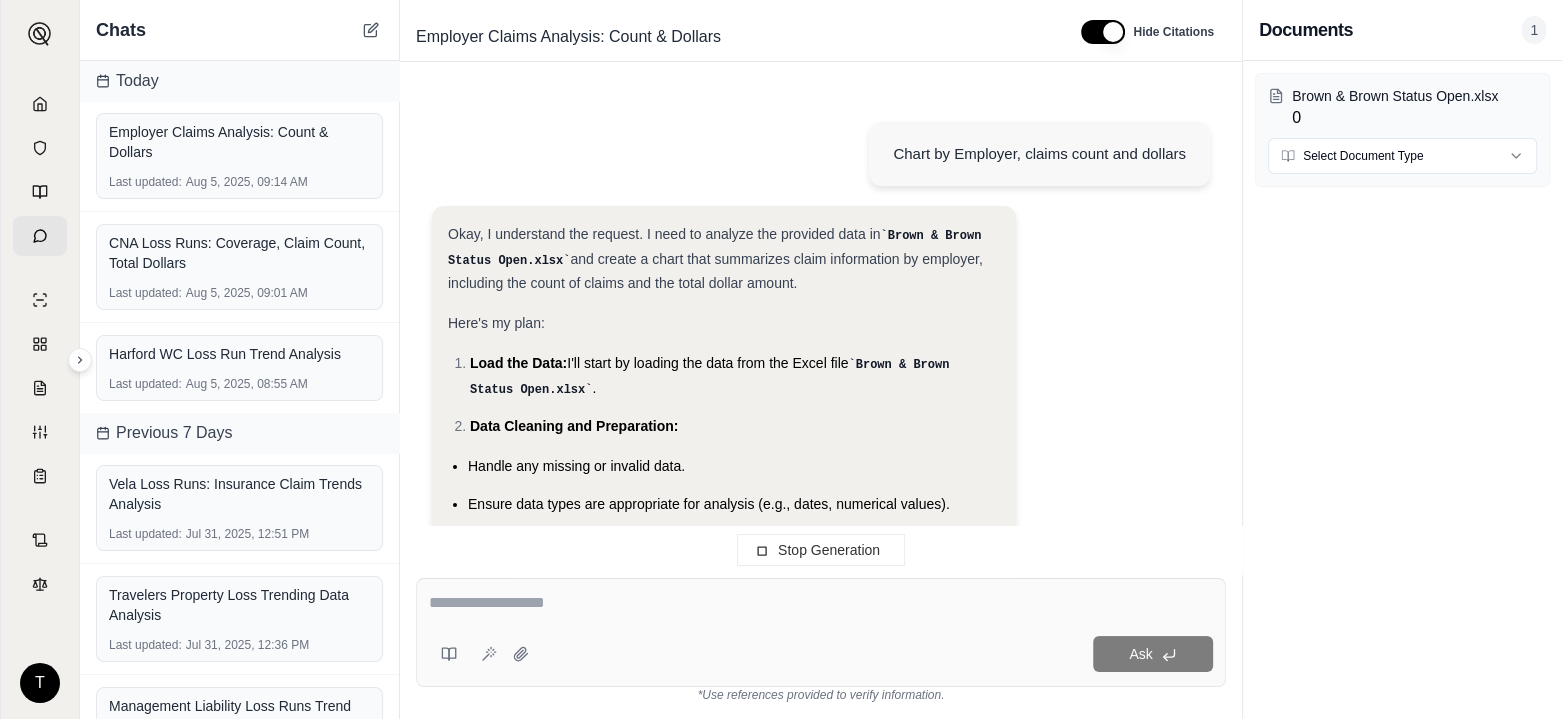 scroll, scrollTop: 40243, scrollLeft: 0, axis: vertical 